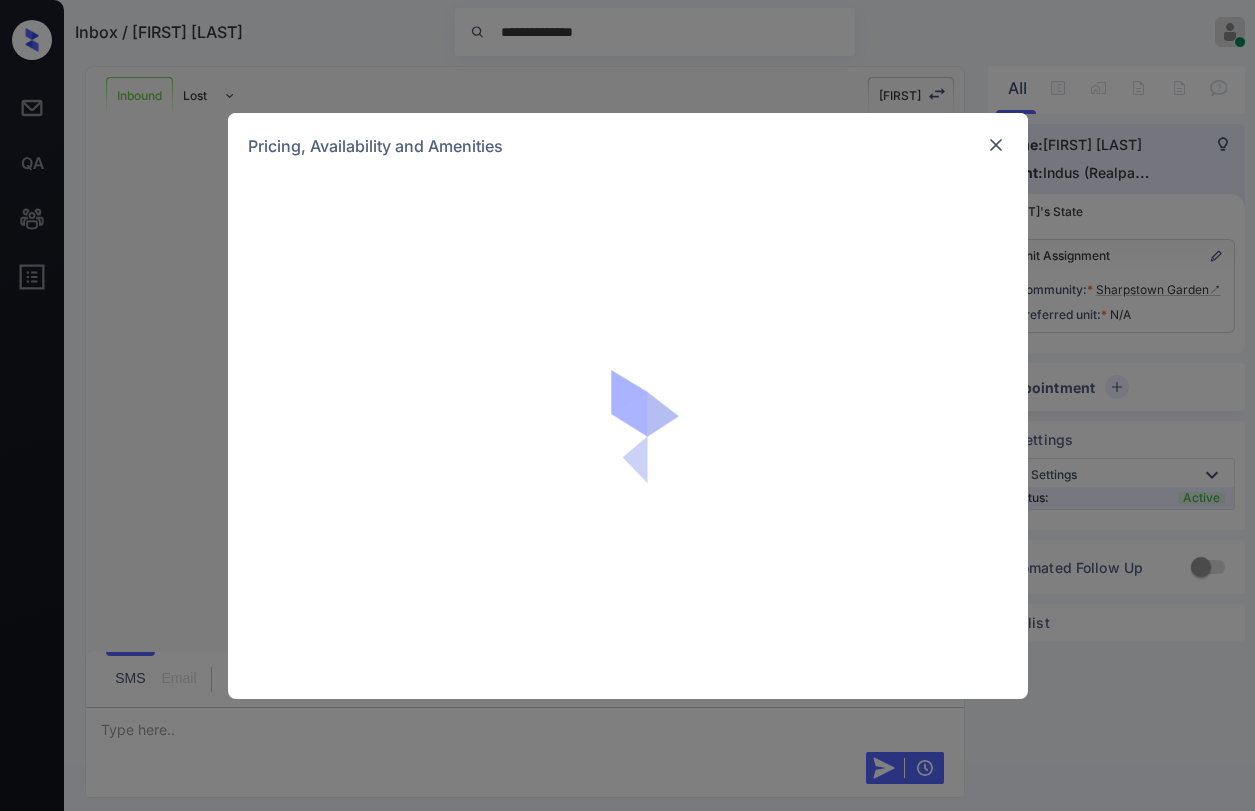 scroll, scrollTop: 0, scrollLeft: 0, axis: both 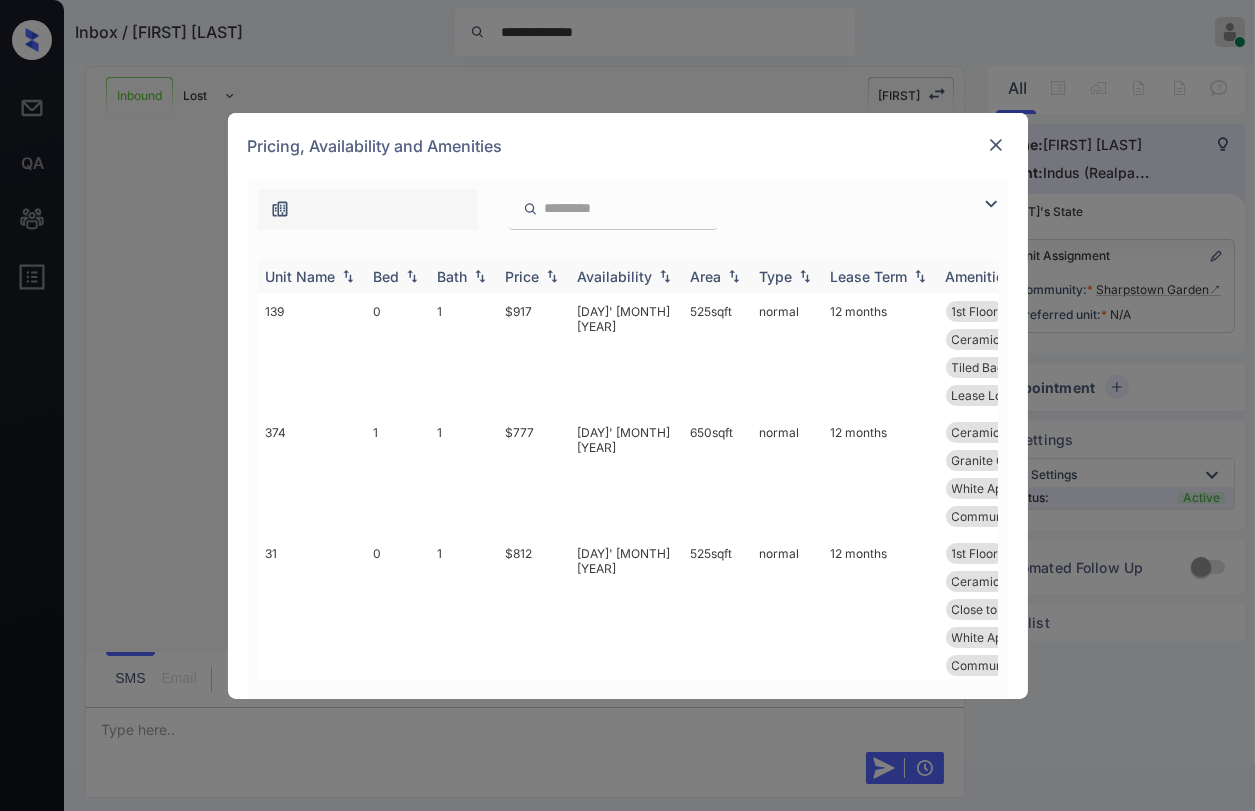 click on "Bed" at bounding box center (387, 276) 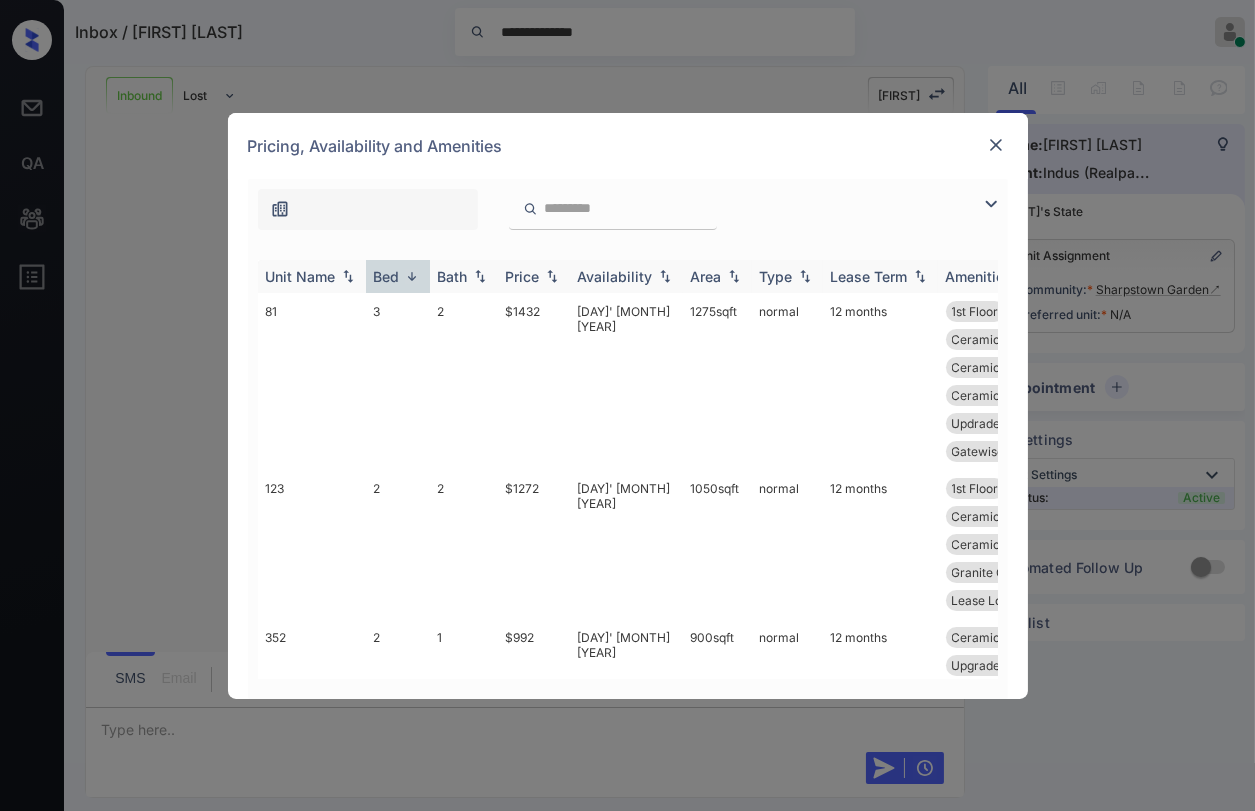 click on "Bed" at bounding box center [387, 276] 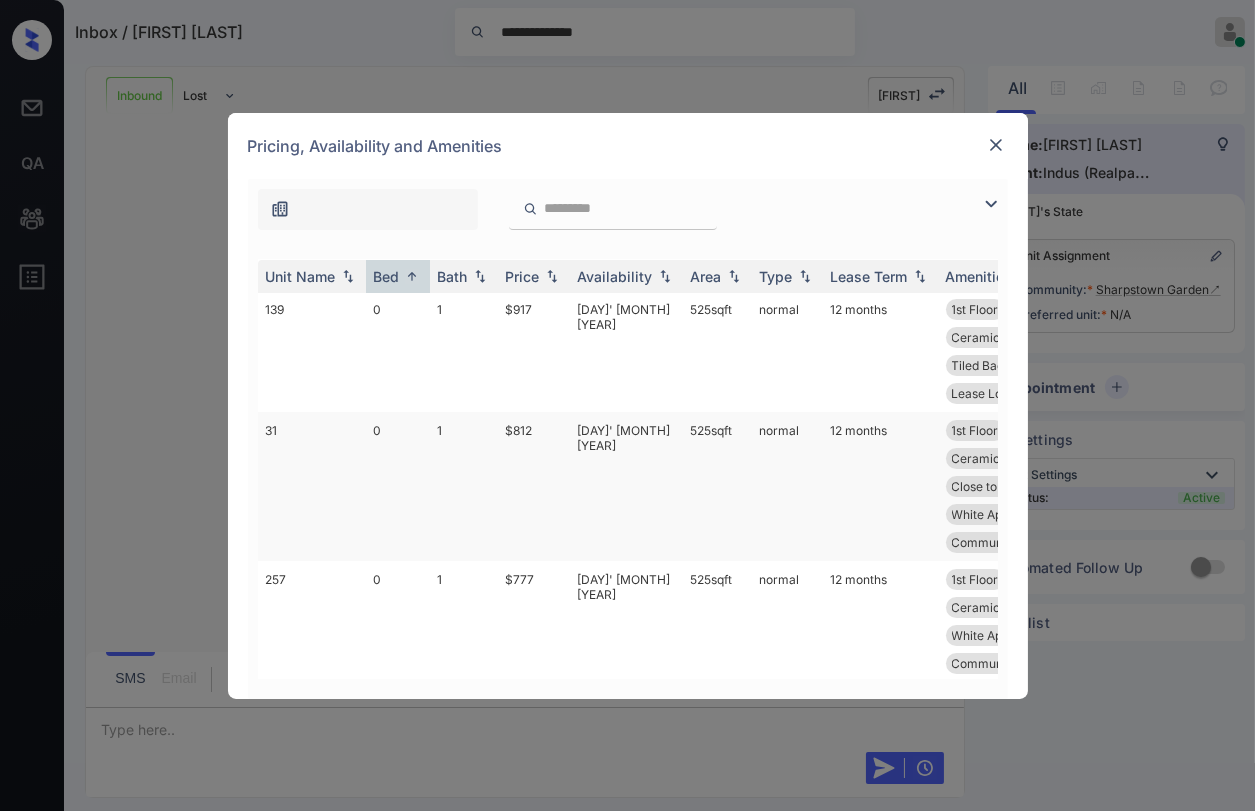 scroll, scrollTop: 0, scrollLeft: 0, axis: both 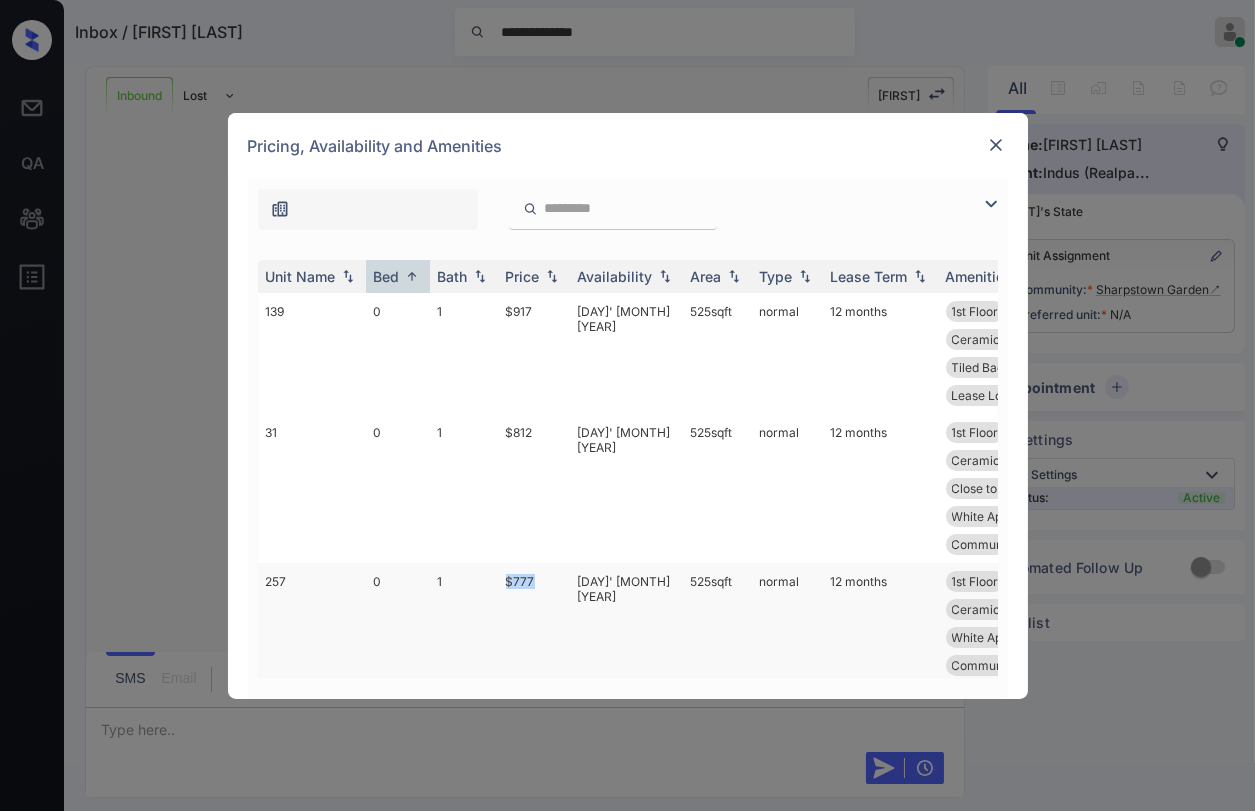 drag, startPoint x: 497, startPoint y: 579, endPoint x: 555, endPoint y: 580, distance: 58.00862 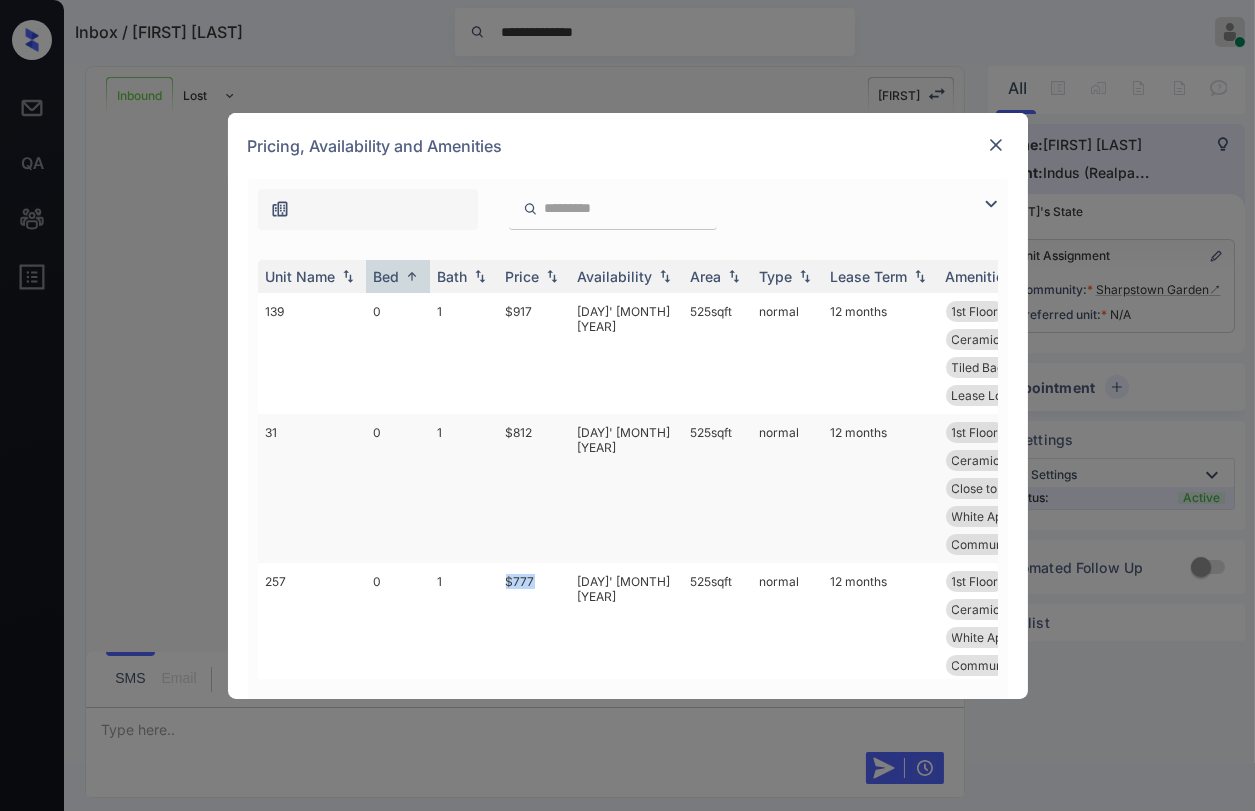 copy on "$777" 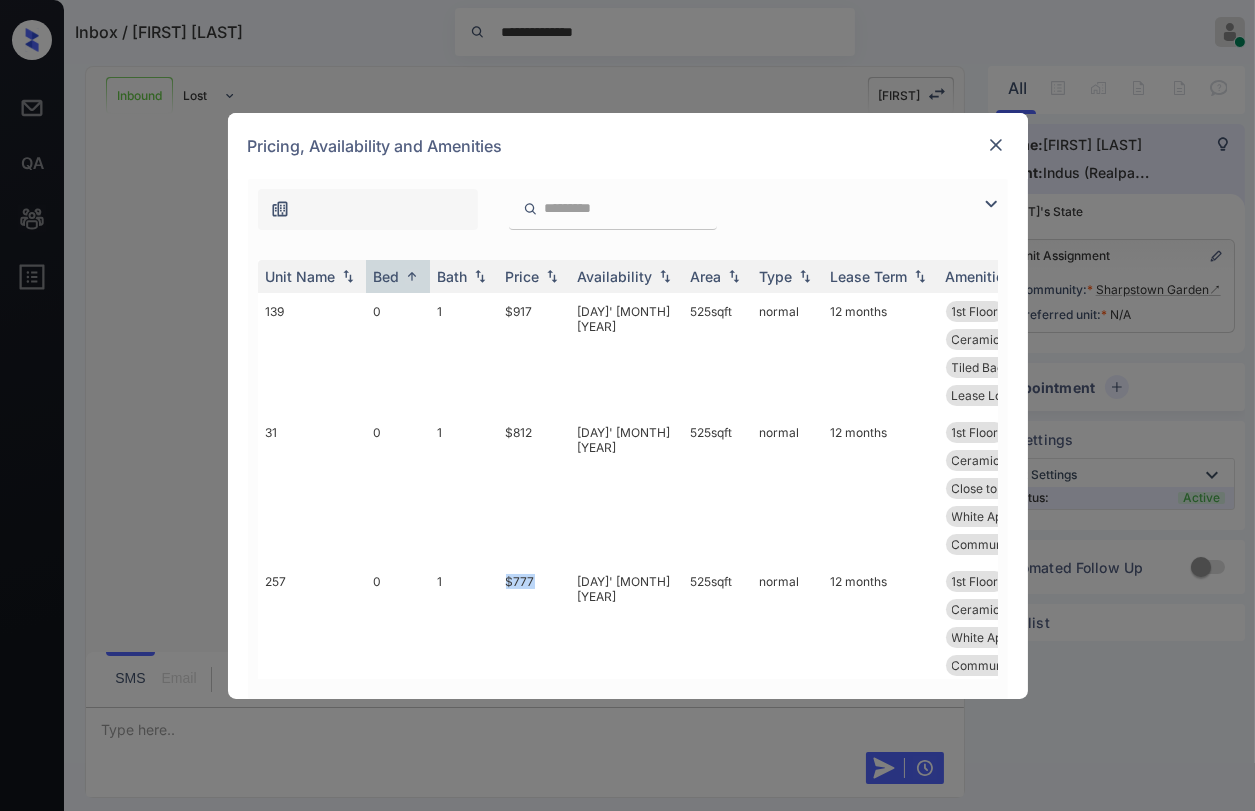 click at bounding box center (996, 145) 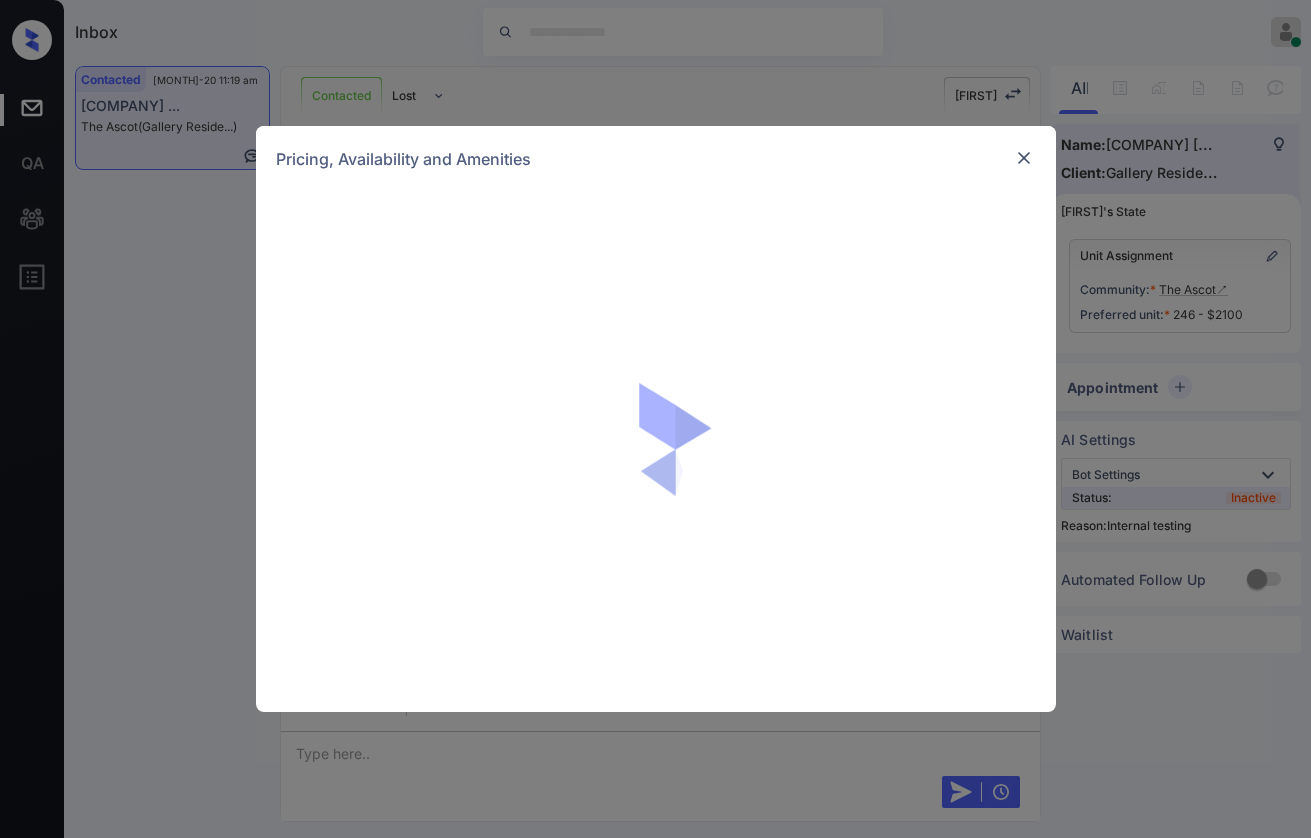 scroll, scrollTop: 0, scrollLeft: 0, axis: both 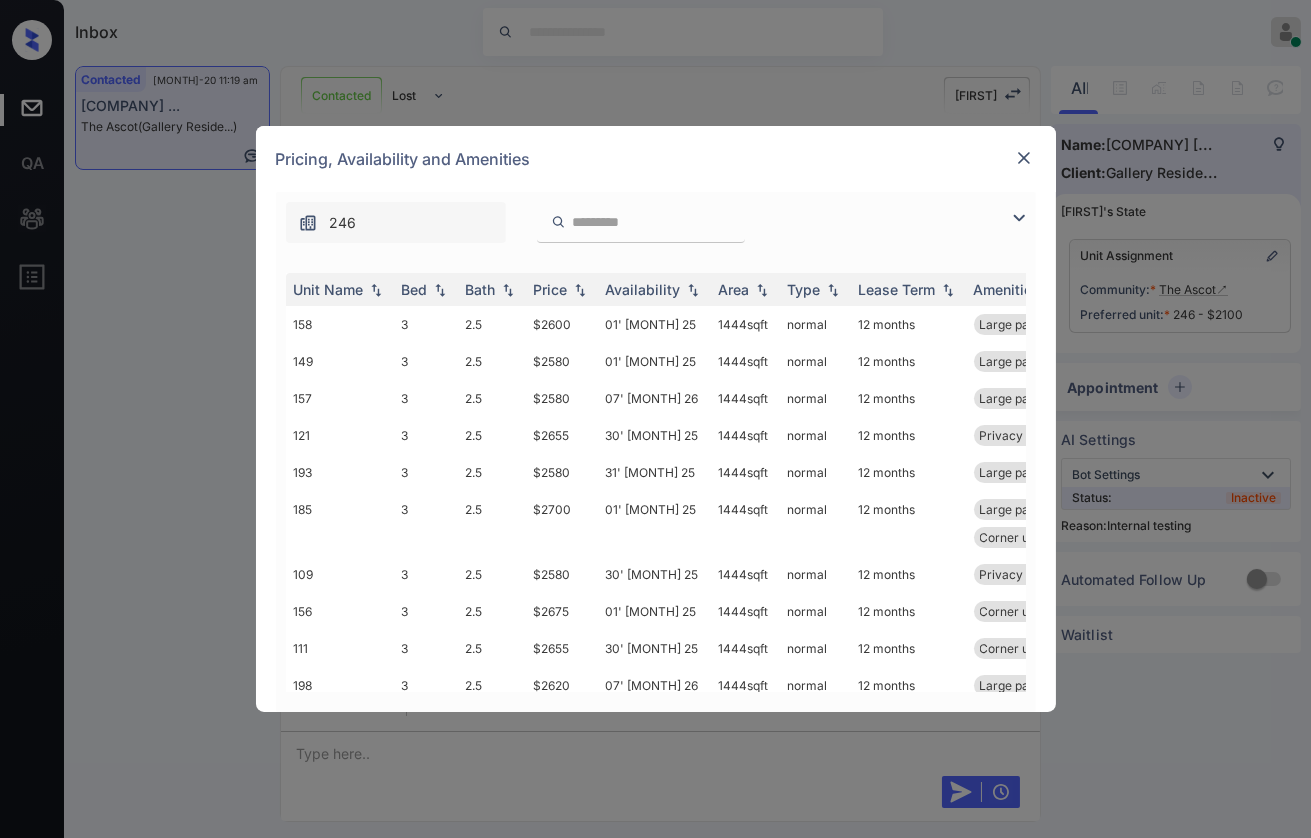 click on "246" at bounding box center (656, 217) 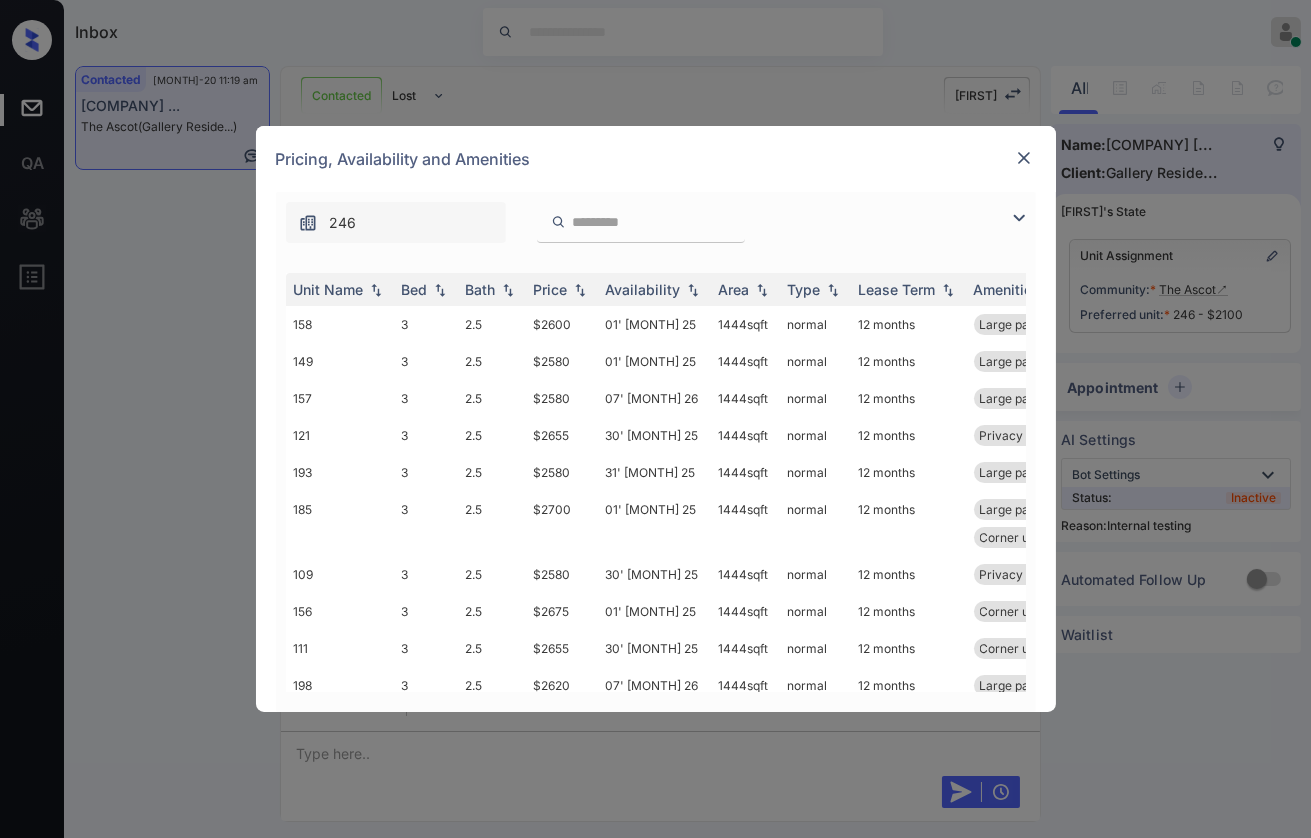 scroll, scrollTop: 1321, scrollLeft: 0, axis: vertical 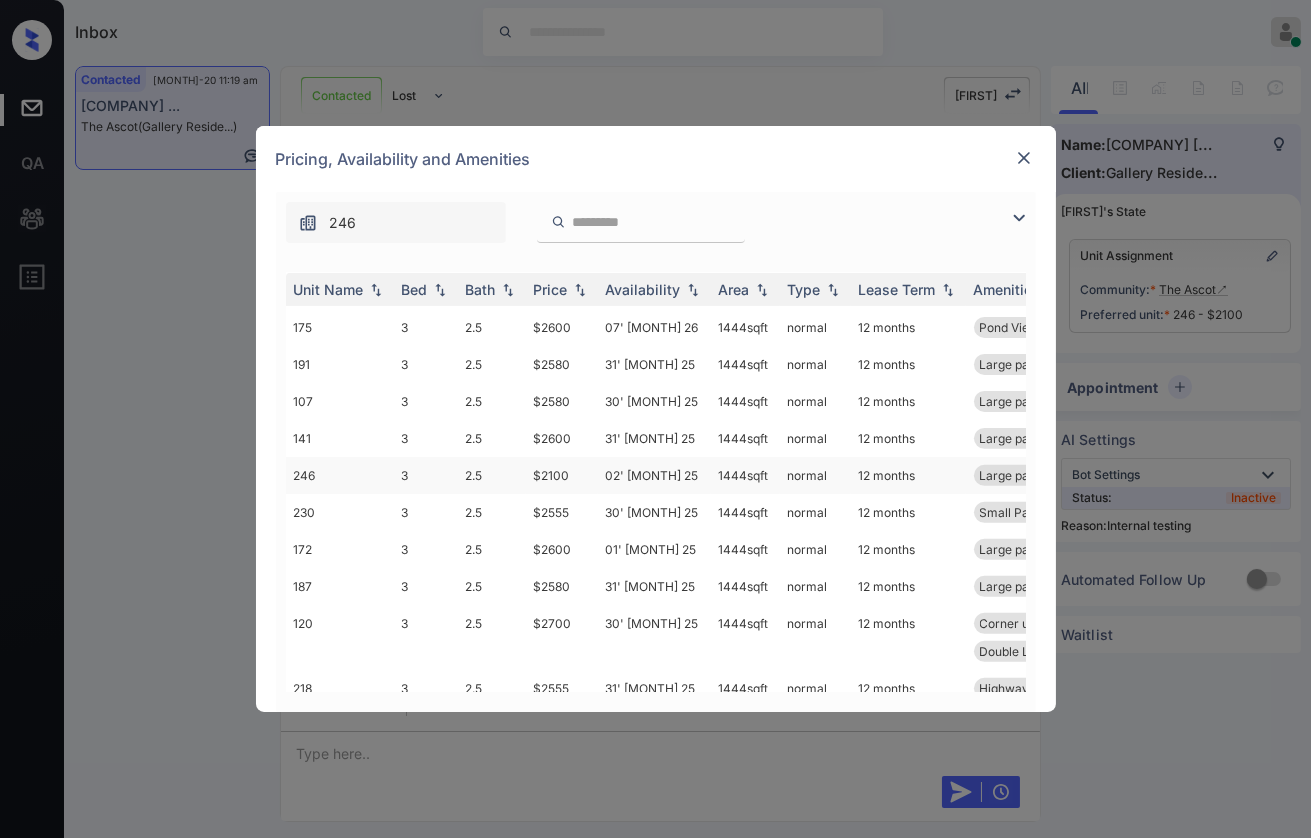 drag, startPoint x: 727, startPoint y: 473, endPoint x: 776, endPoint y: 474, distance: 49.010204 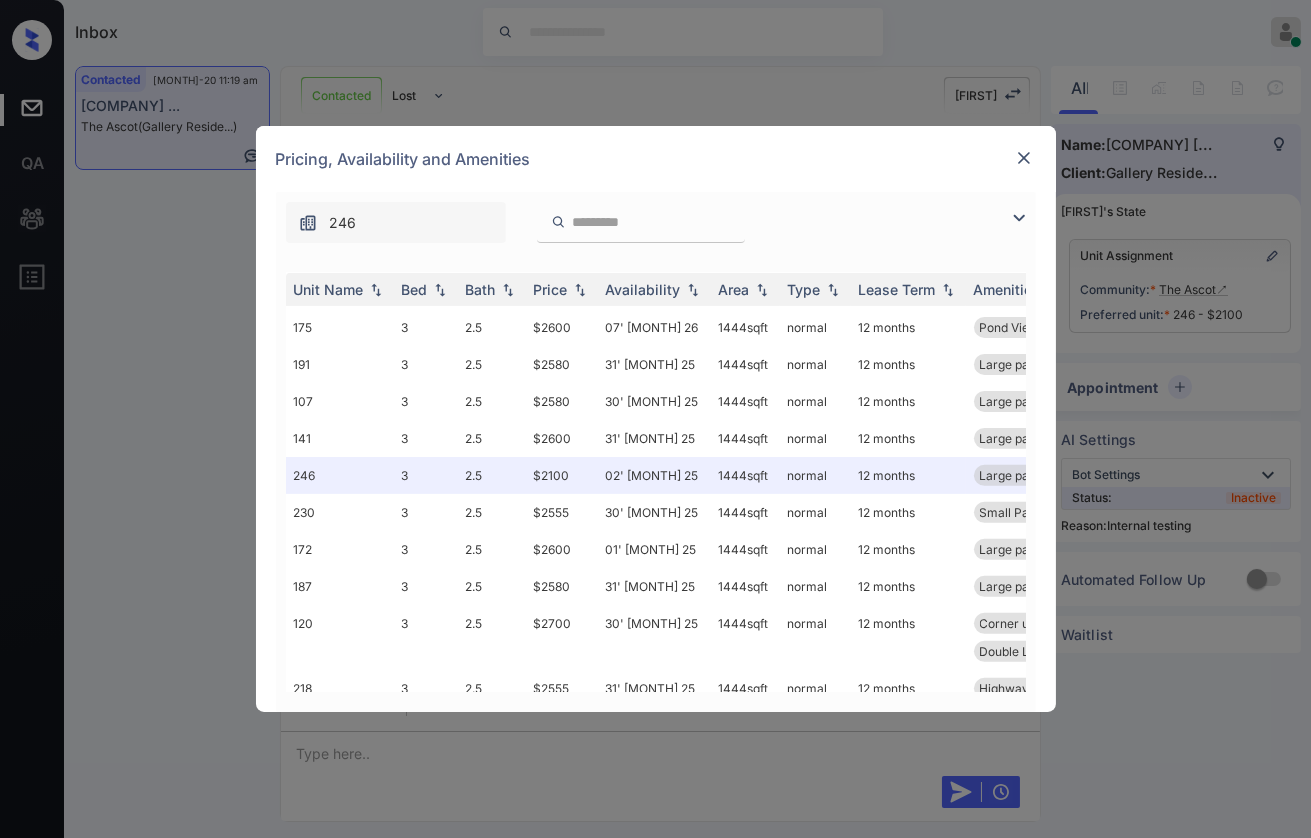 click at bounding box center [1024, 158] 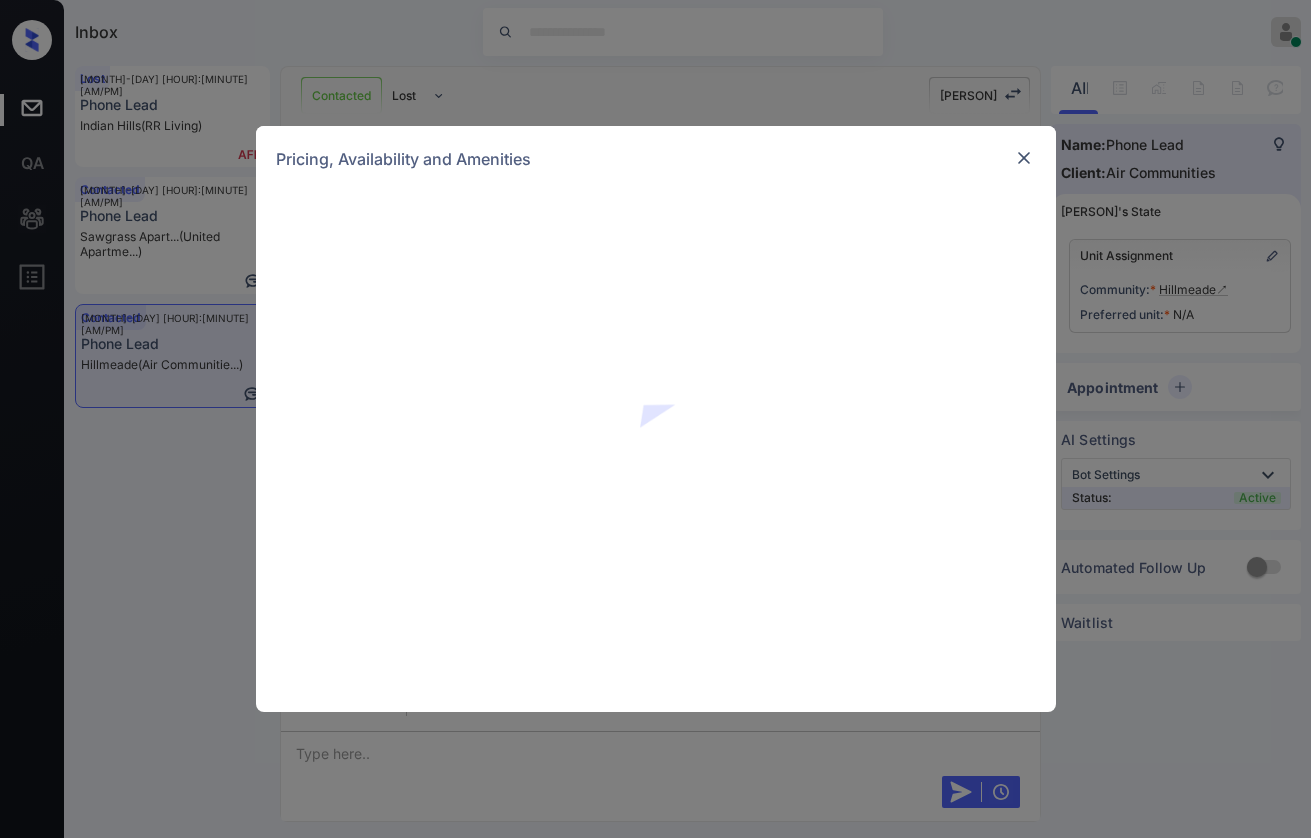 scroll, scrollTop: 0, scrollLeft: 0, axis: both 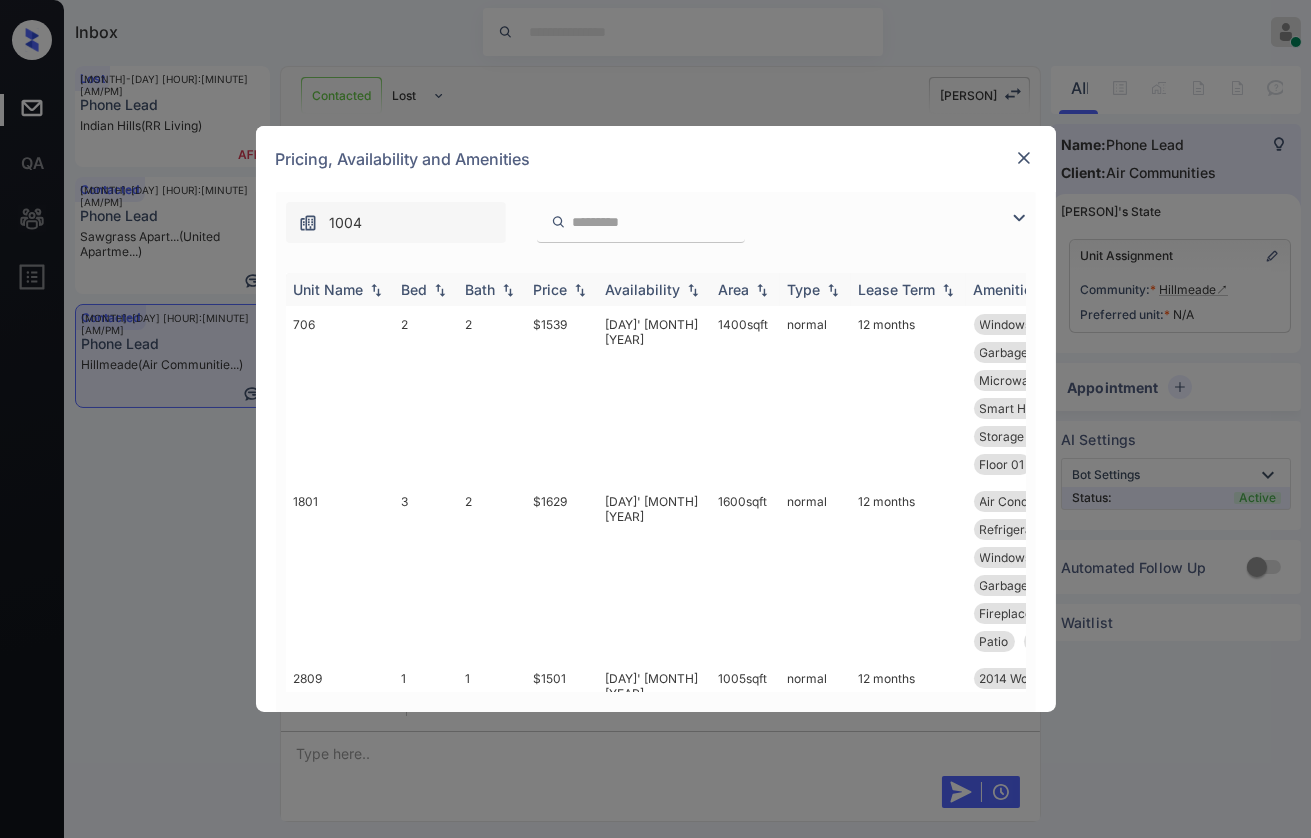 click on "Bed" at bounding box center [415, 289] 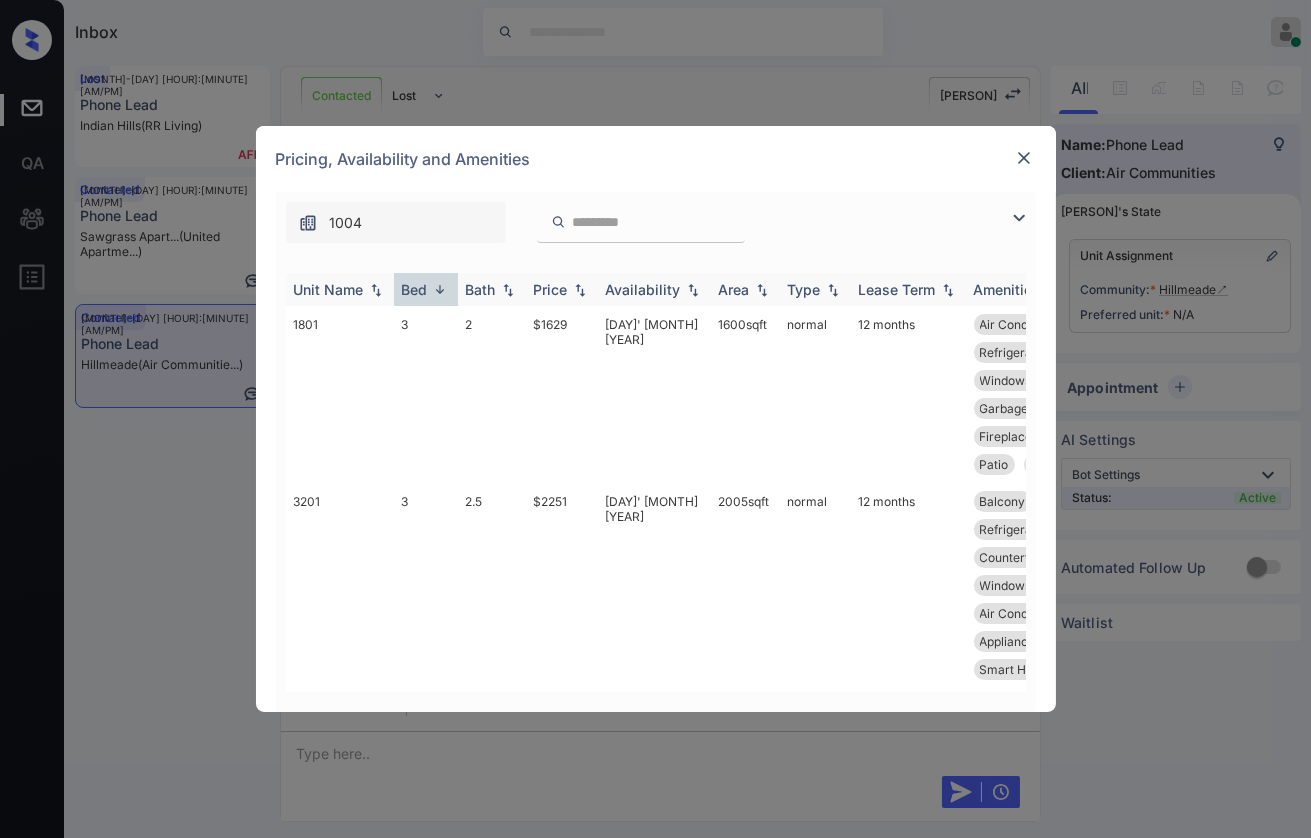 click on "Bed" at bounding box center [415, 289] 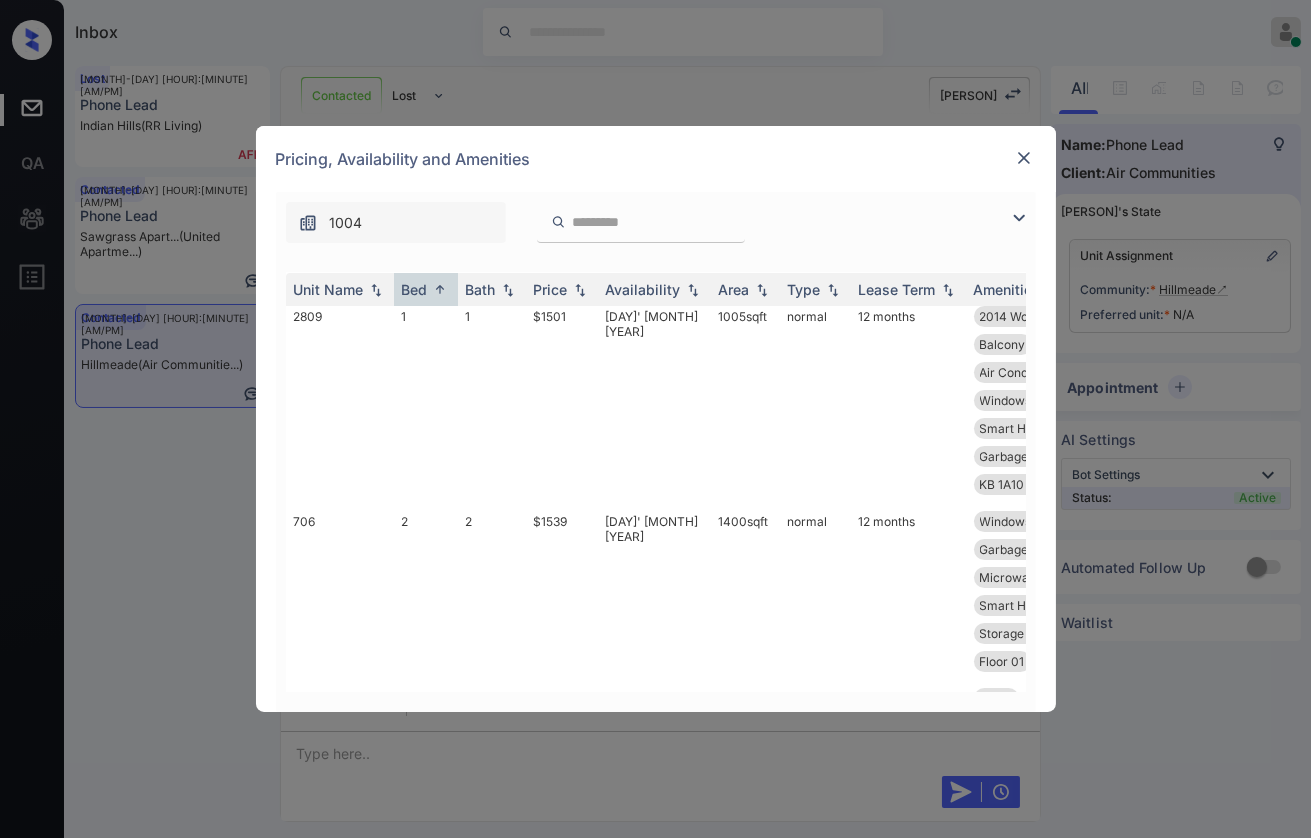 scroll, scrollTop: 0, scrollLeft: 0, axis: both 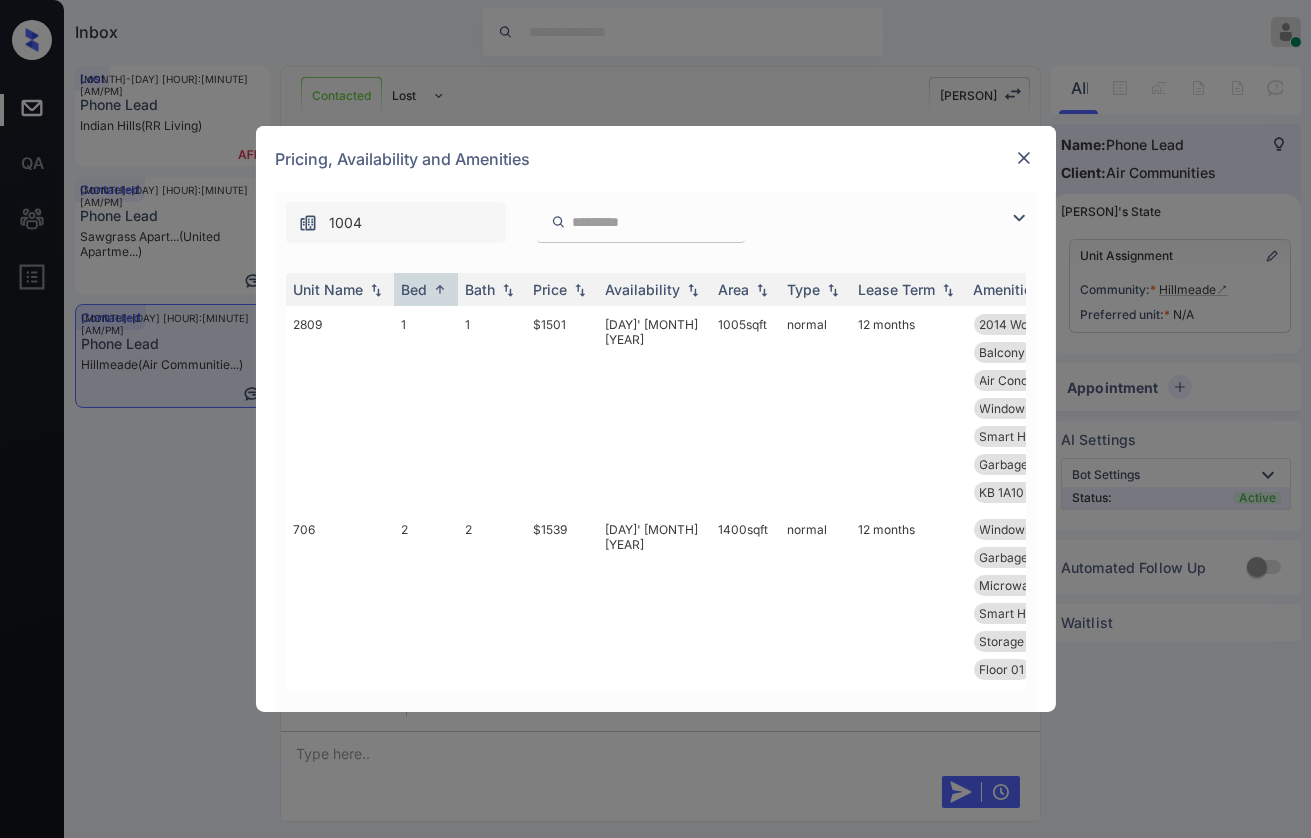 click at bounding box center (1024, 158) 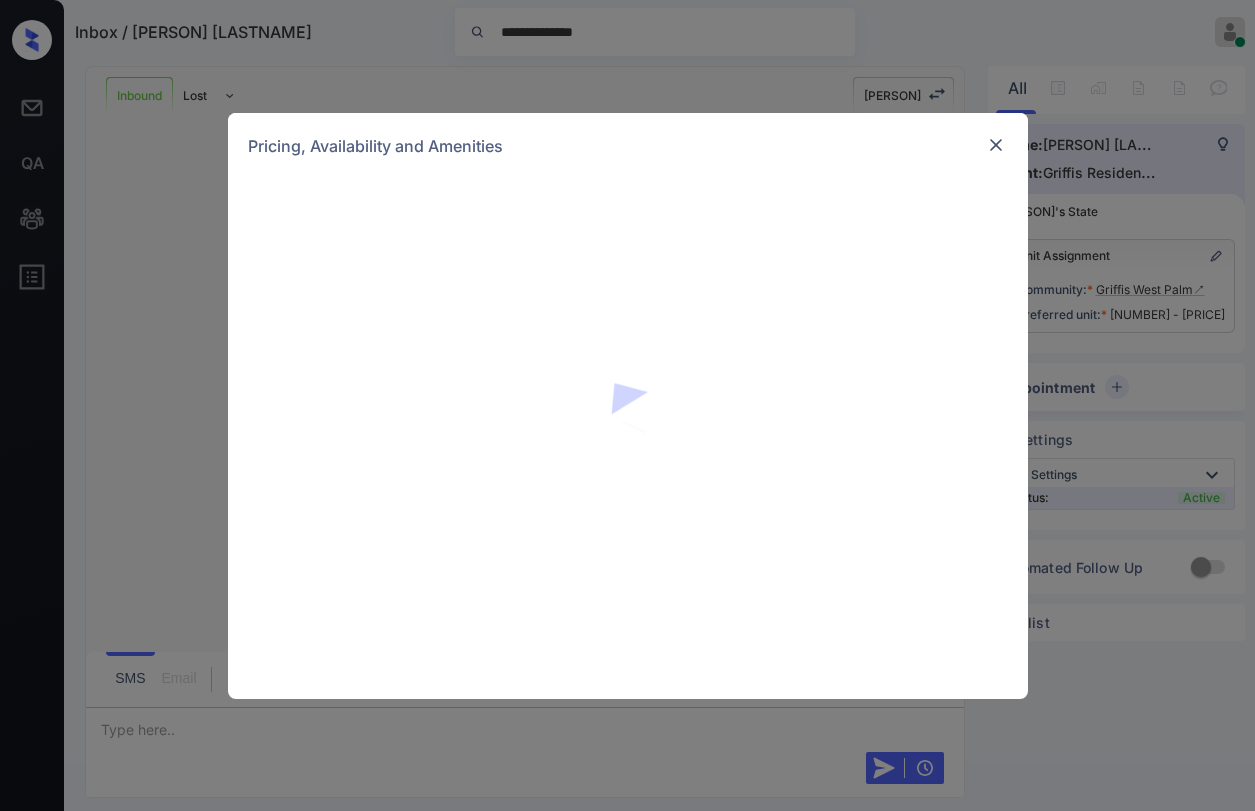 scroll, scrollTop: 0, scrollLeft: 0, axis: both 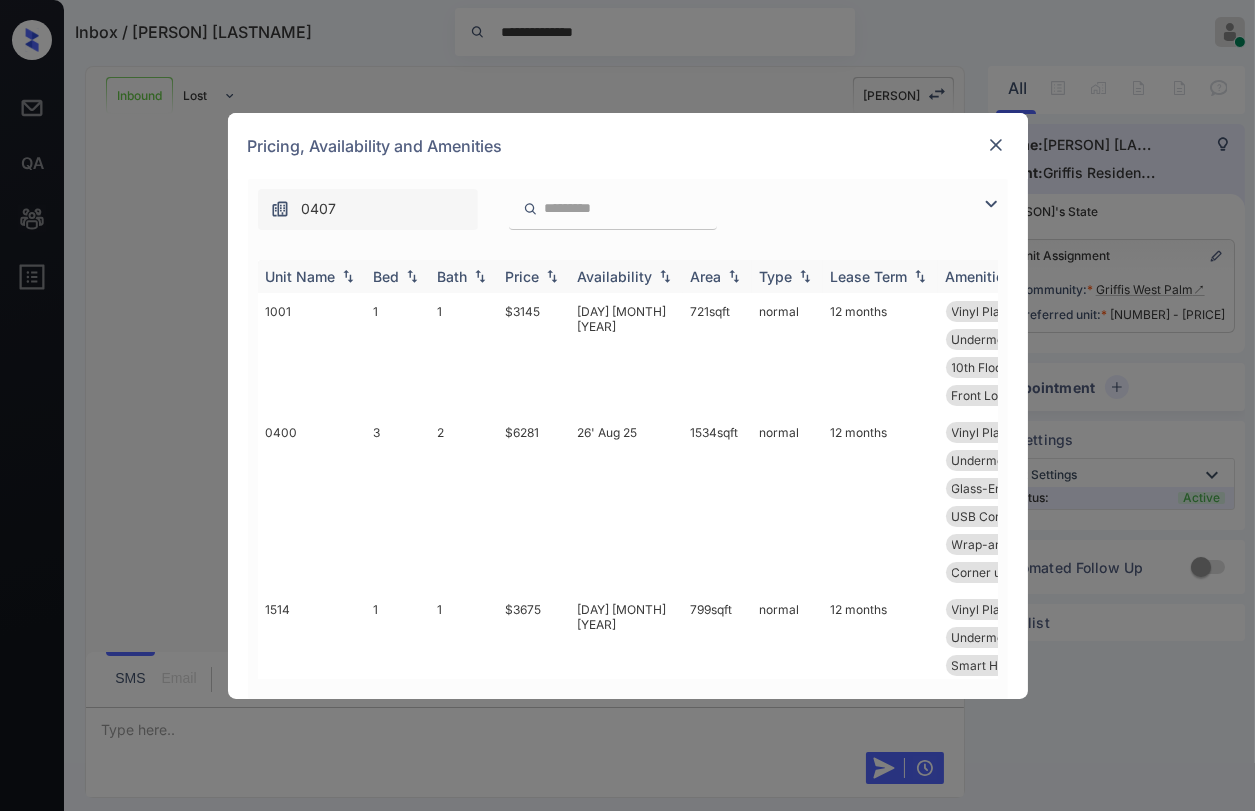 click on "Bed" at bounding box center (387, 276) 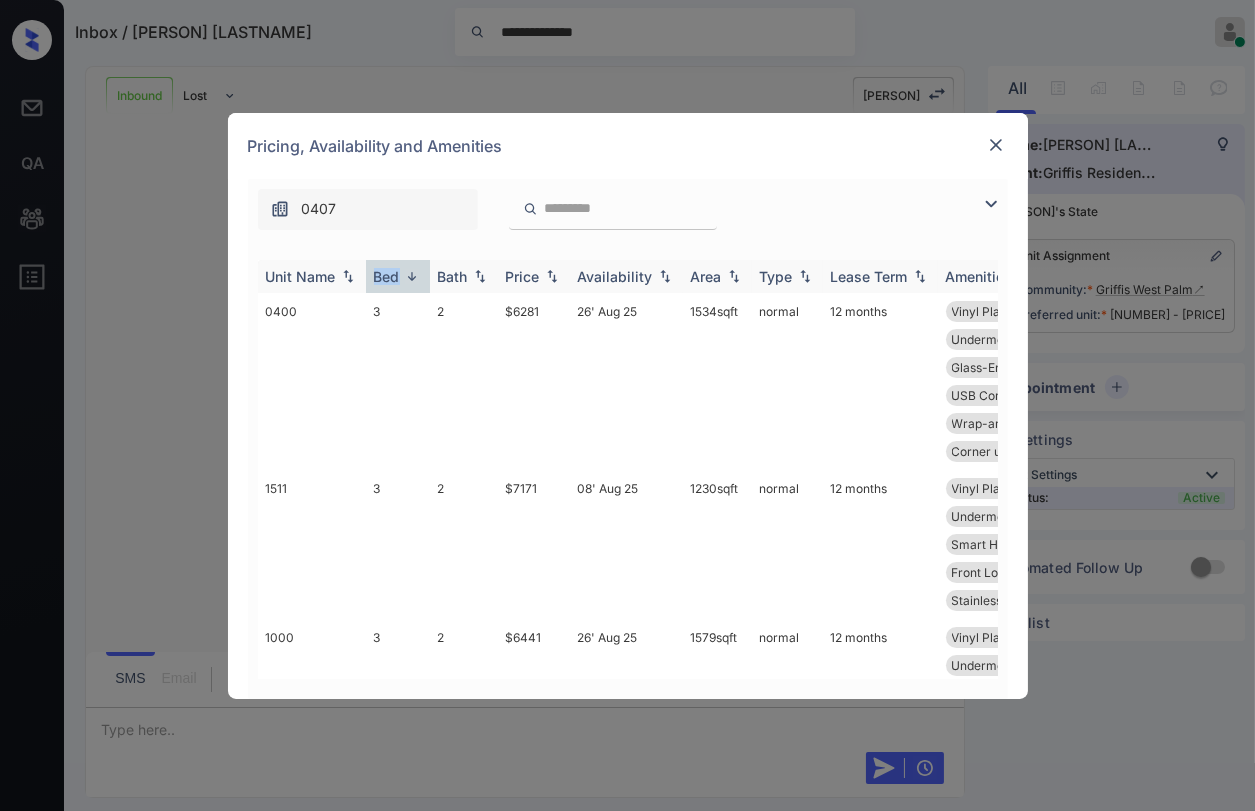 click on "Bed" at bounding box center [387, 276] 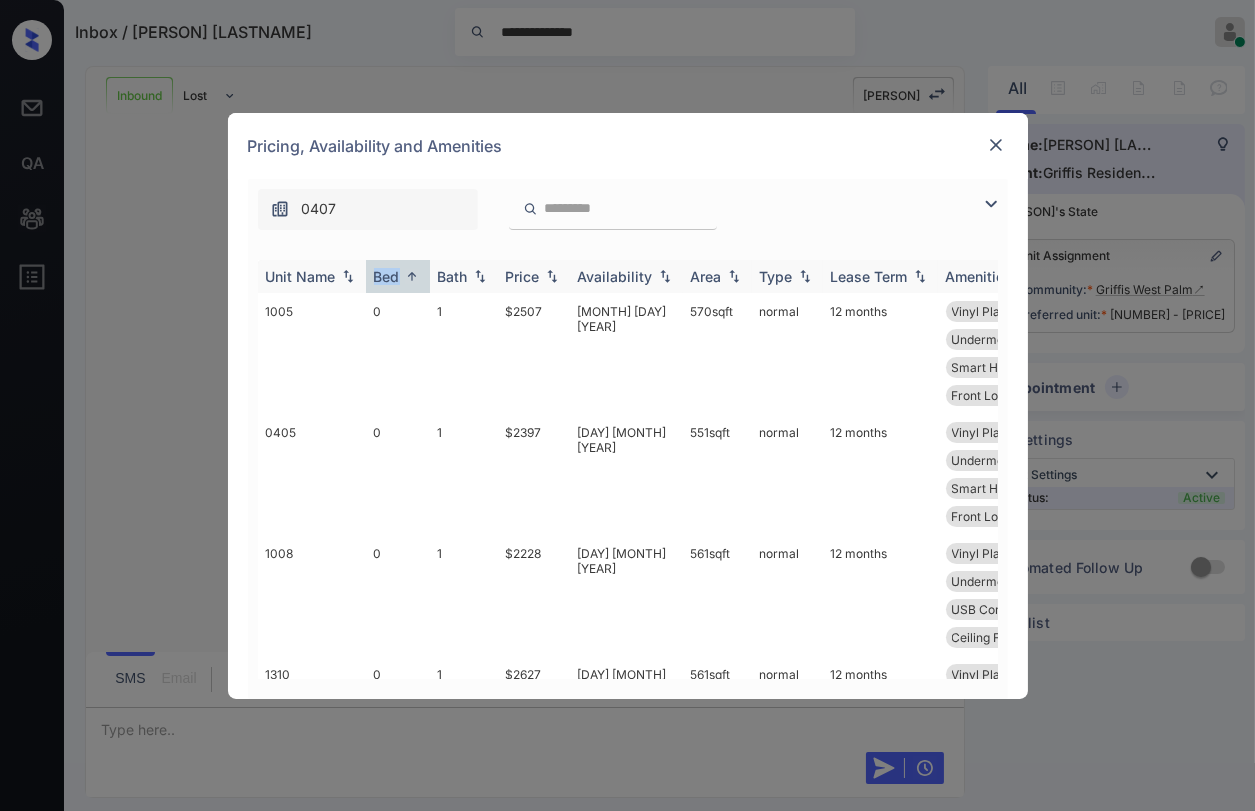 click on "Bed" at bounding box center (387, 276) 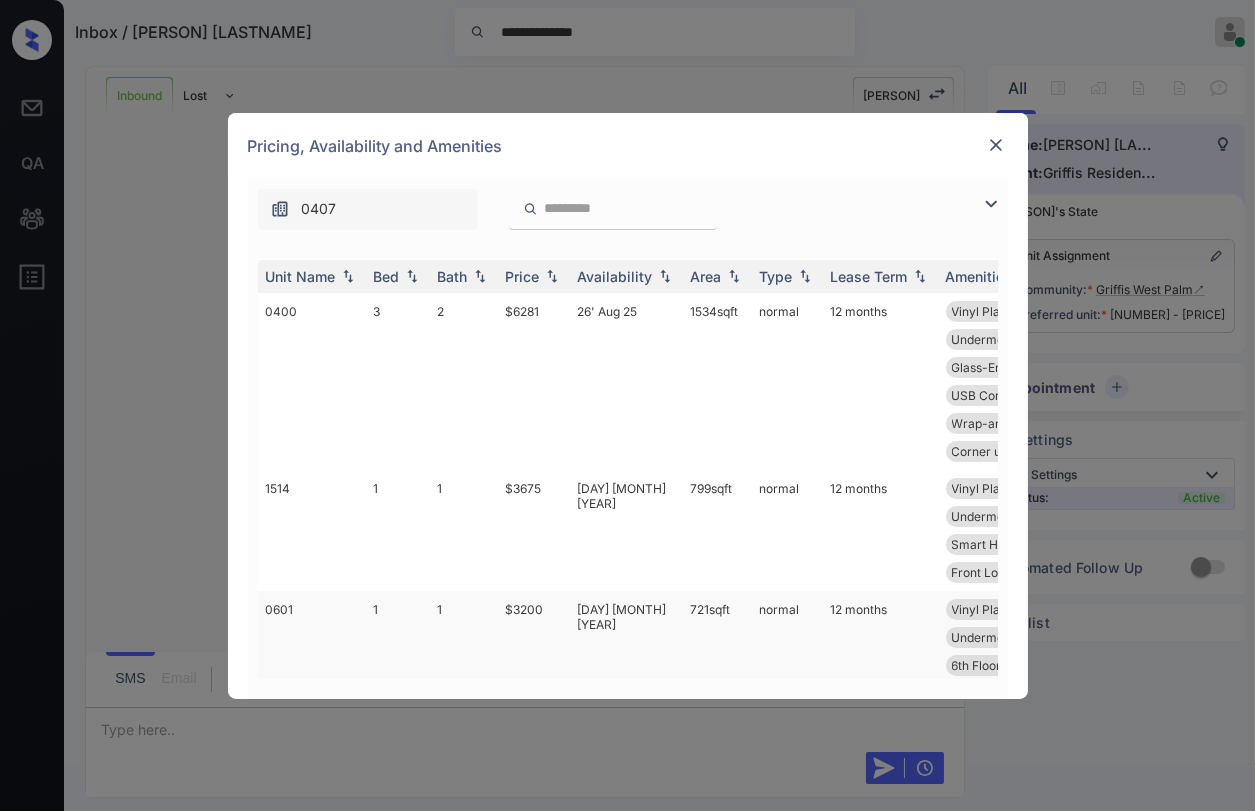 scroll, scrollTop: 0, scrollLeft: 0, axis: both 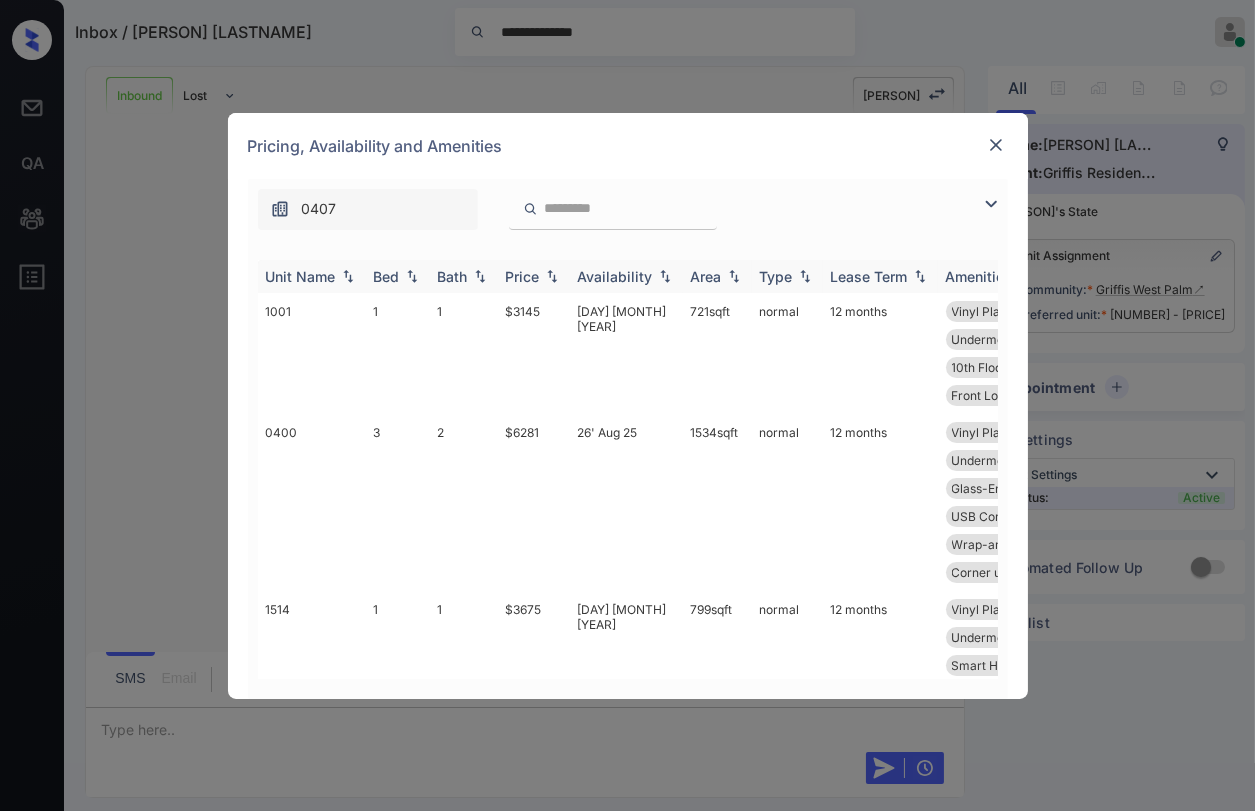 click on "Bed" at bounding box center [387, 276] 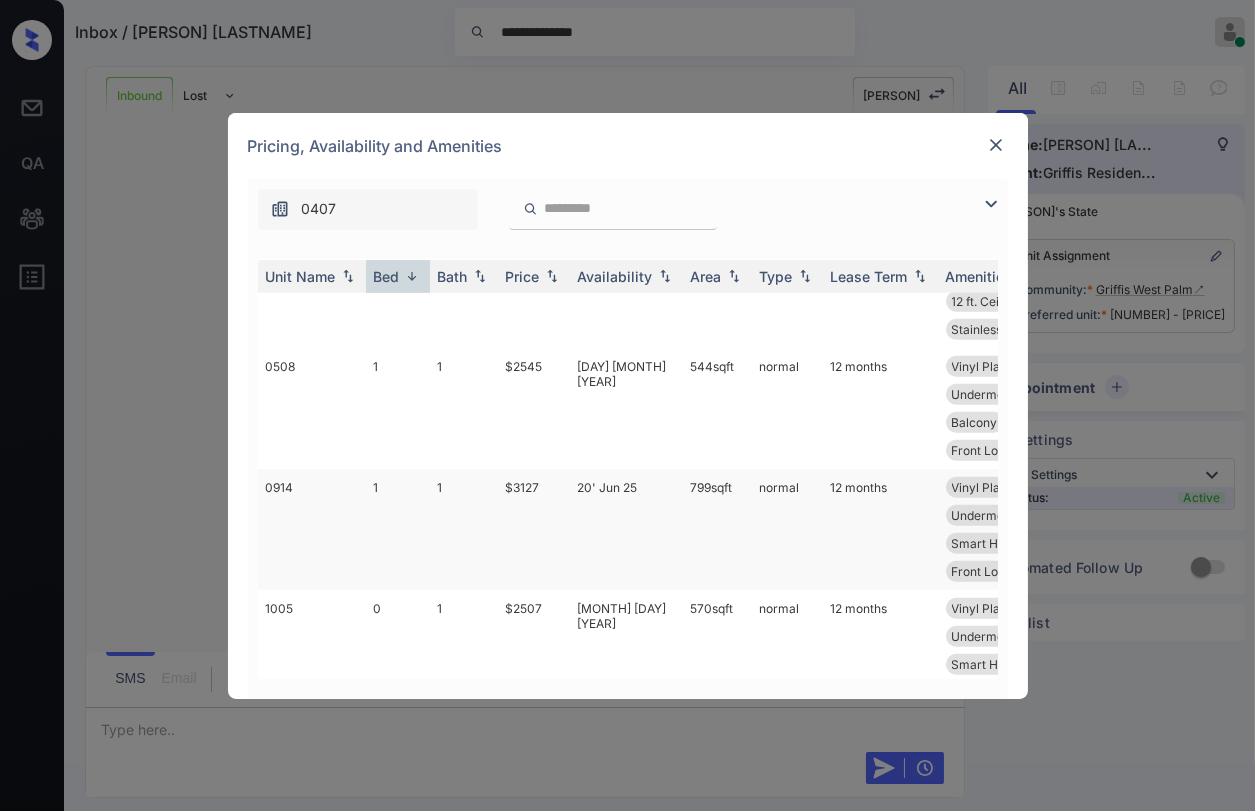 scroll, scrollTop: 2282, scrollLeft: 0, axis: vertical 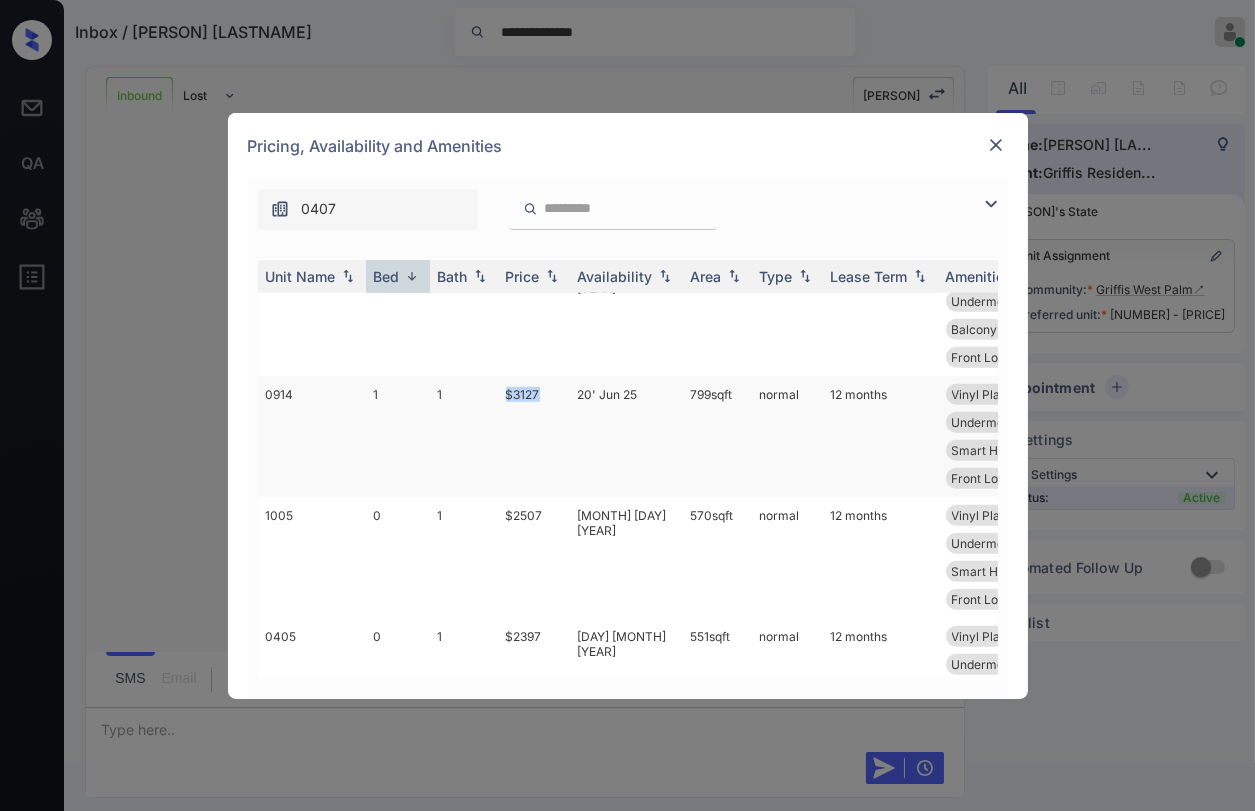 drag, startPoint x: 501, startPoint y: 392, endPoint x: 559, endPoint y: 391, distance: 58.00862 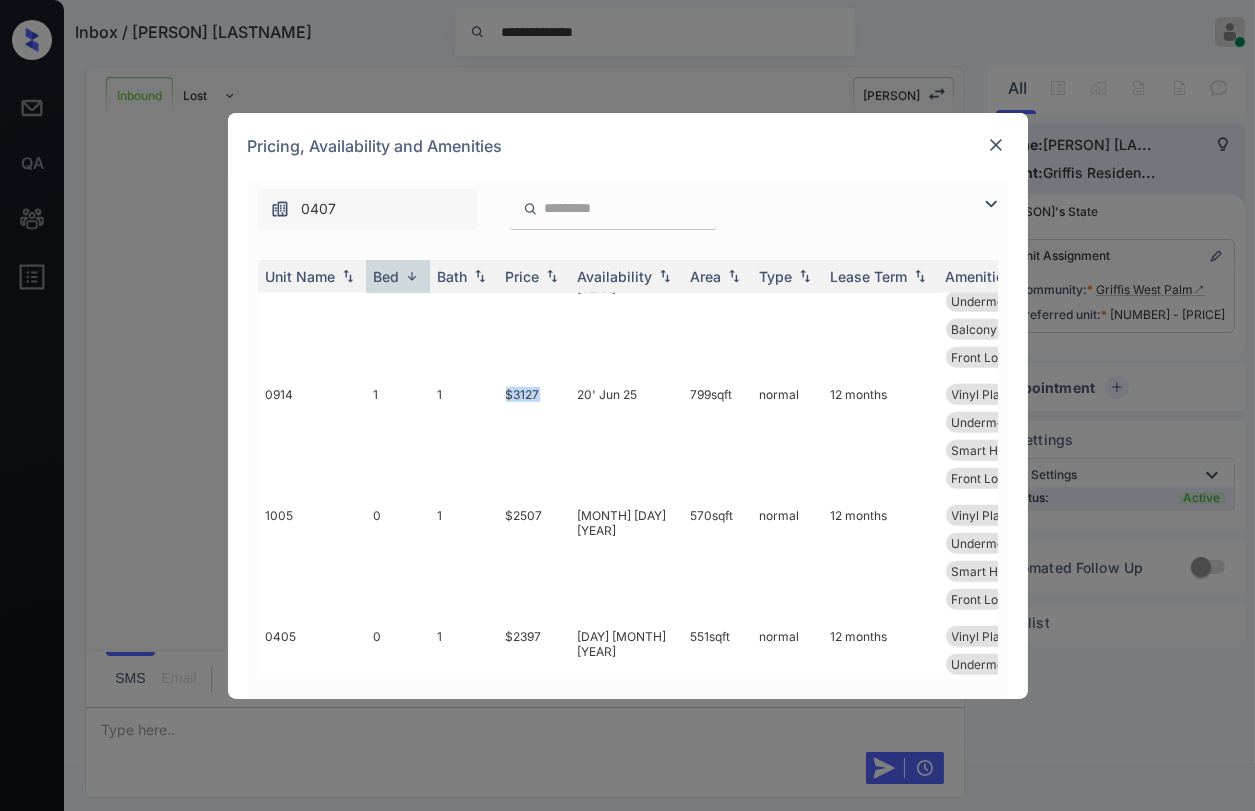 click at bounding box center [996, 145] 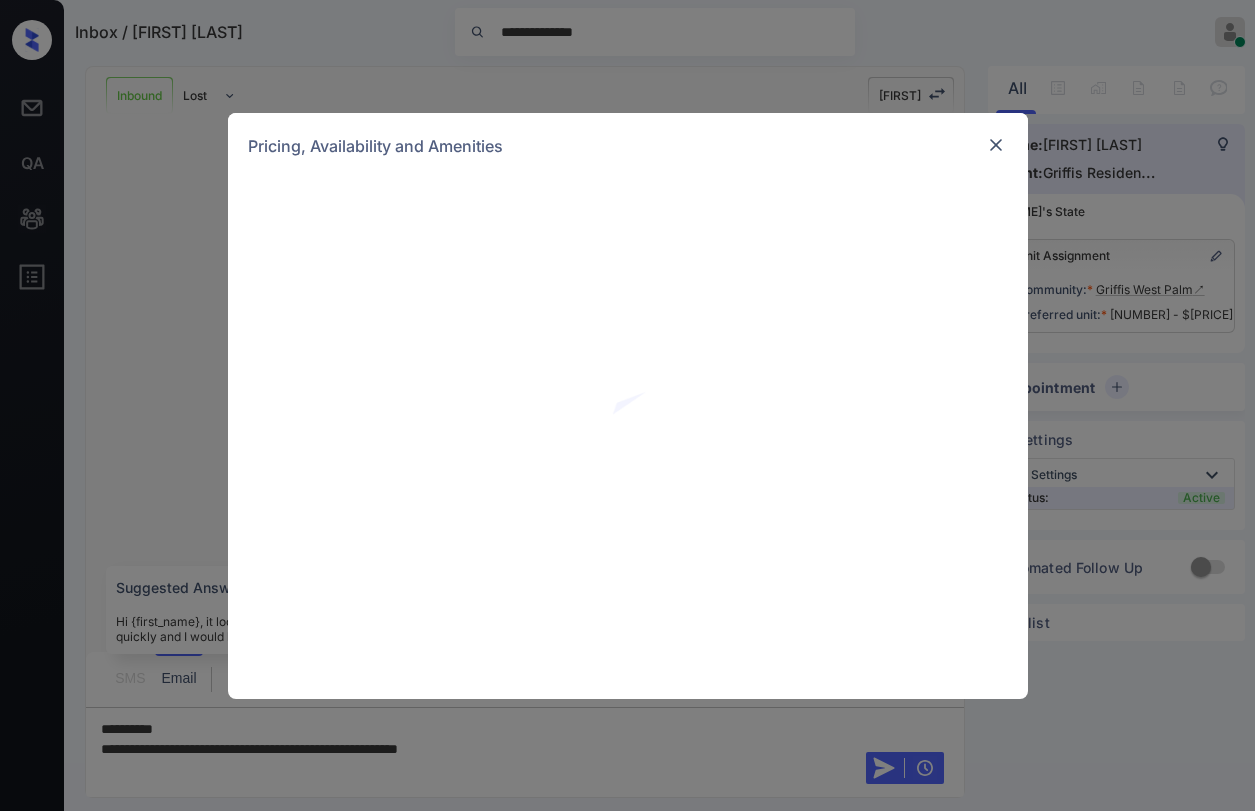 scroll, scrollTop: 0, scrollLeft: 0, axis: both 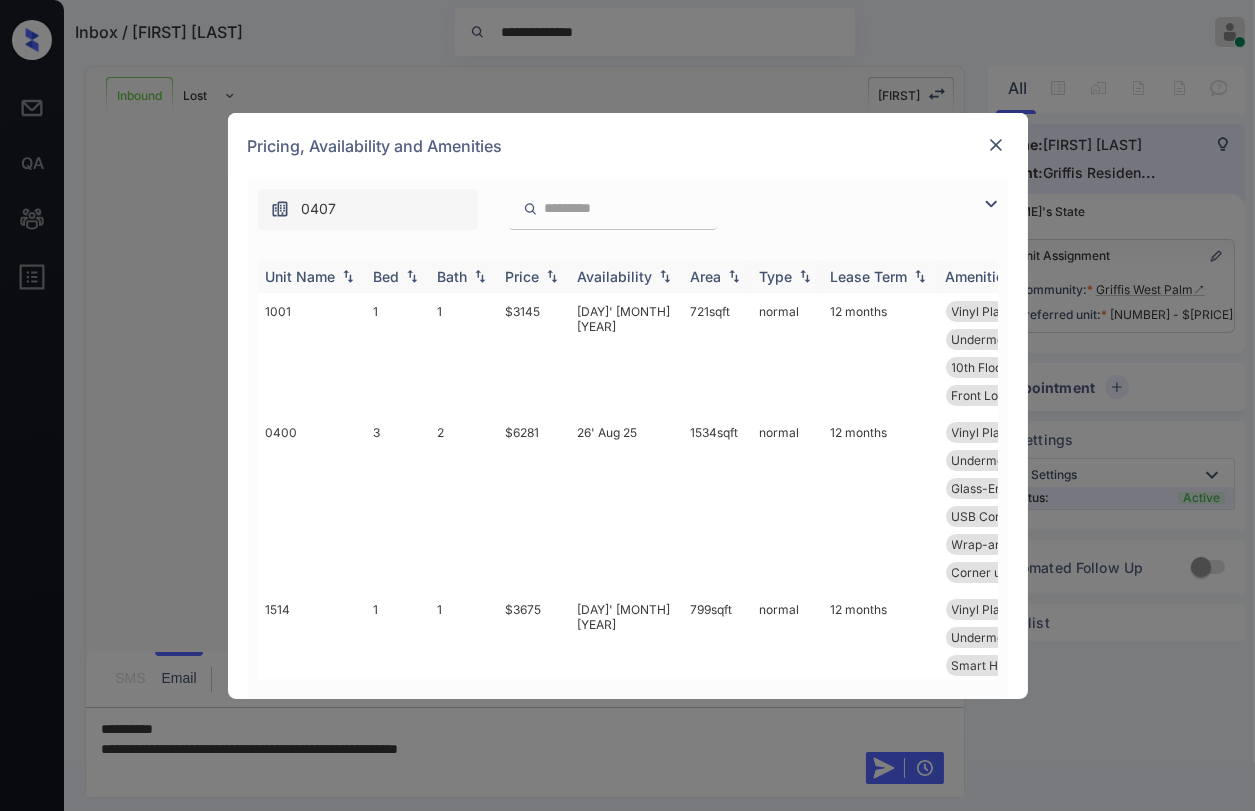 click at bounding box center (412, 276) 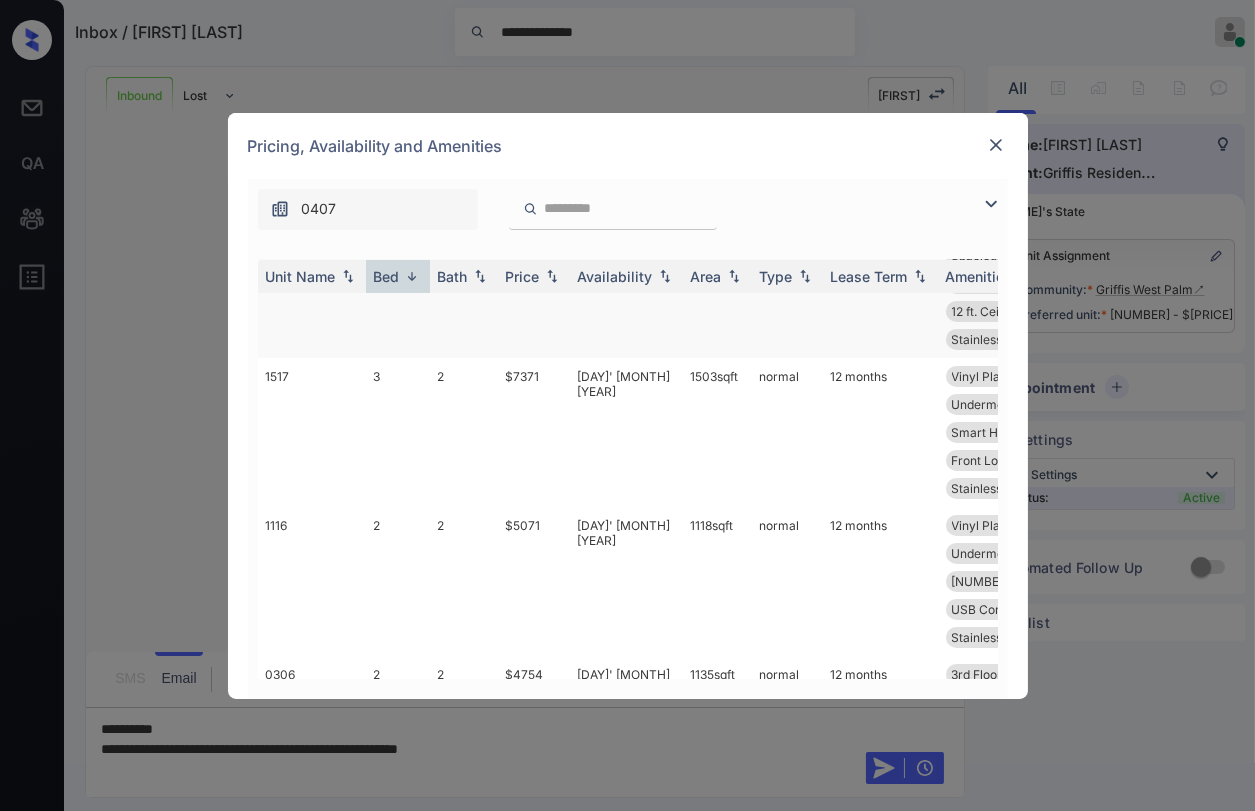 scroll, scrollTop: 888, scrollLeft: 0, axis: vertical 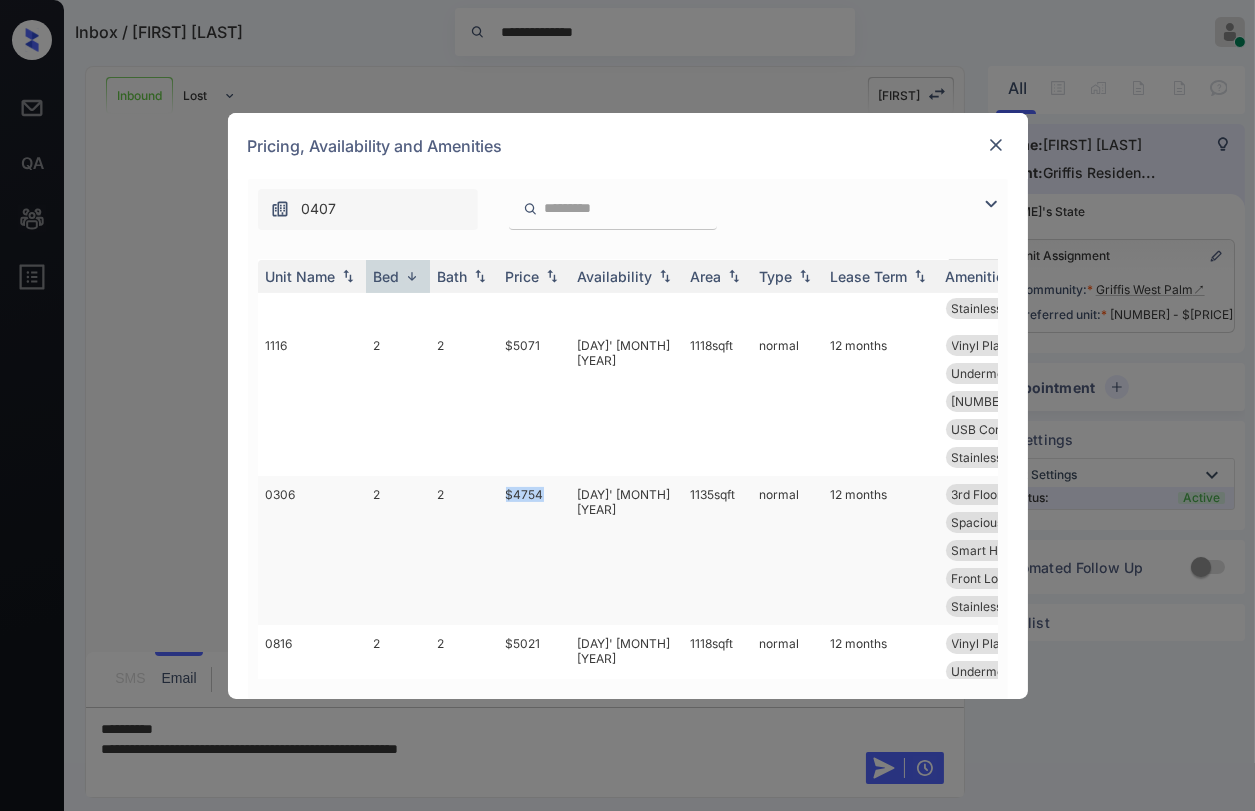 drag, startPoint x: 495, startPoint y: 490, endPoint x: 562, endPoint y: 488, distance: 67.02985 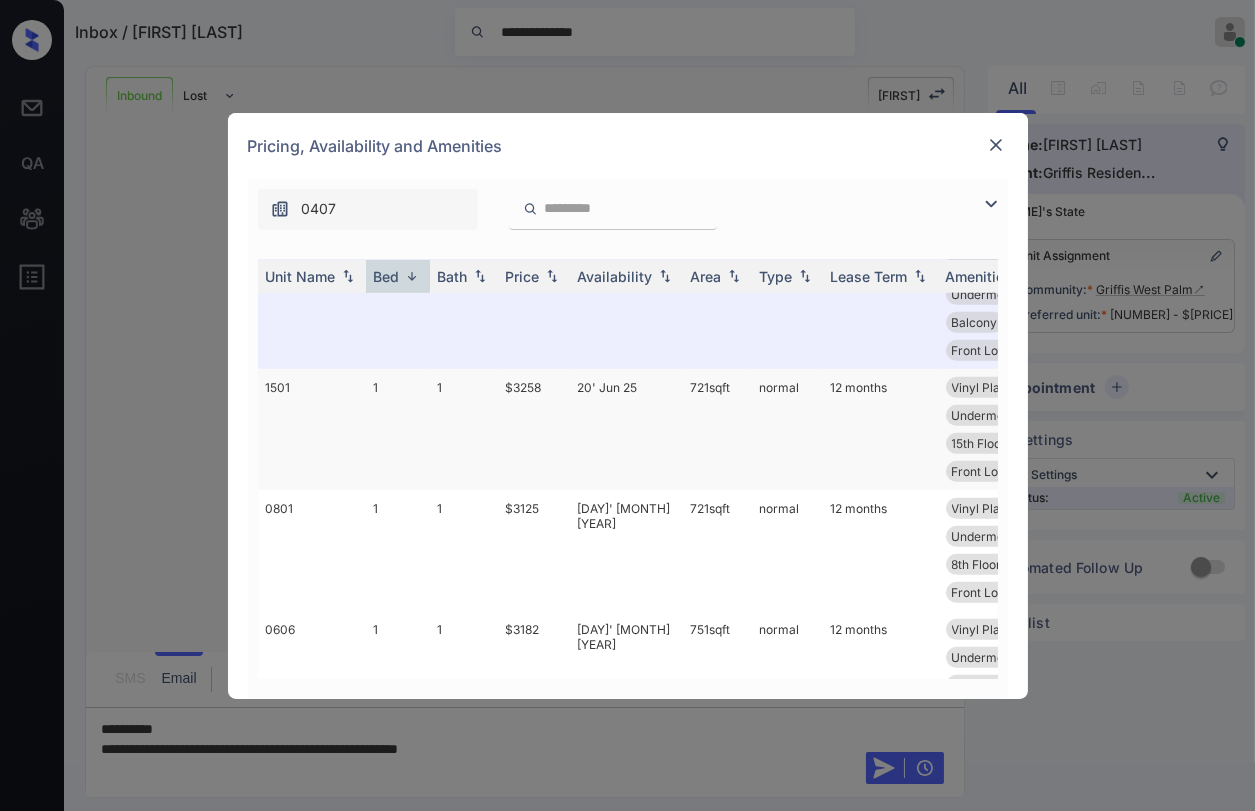 scroll, scrollTop: 1333, scrollLeft: 0, axis: vertical 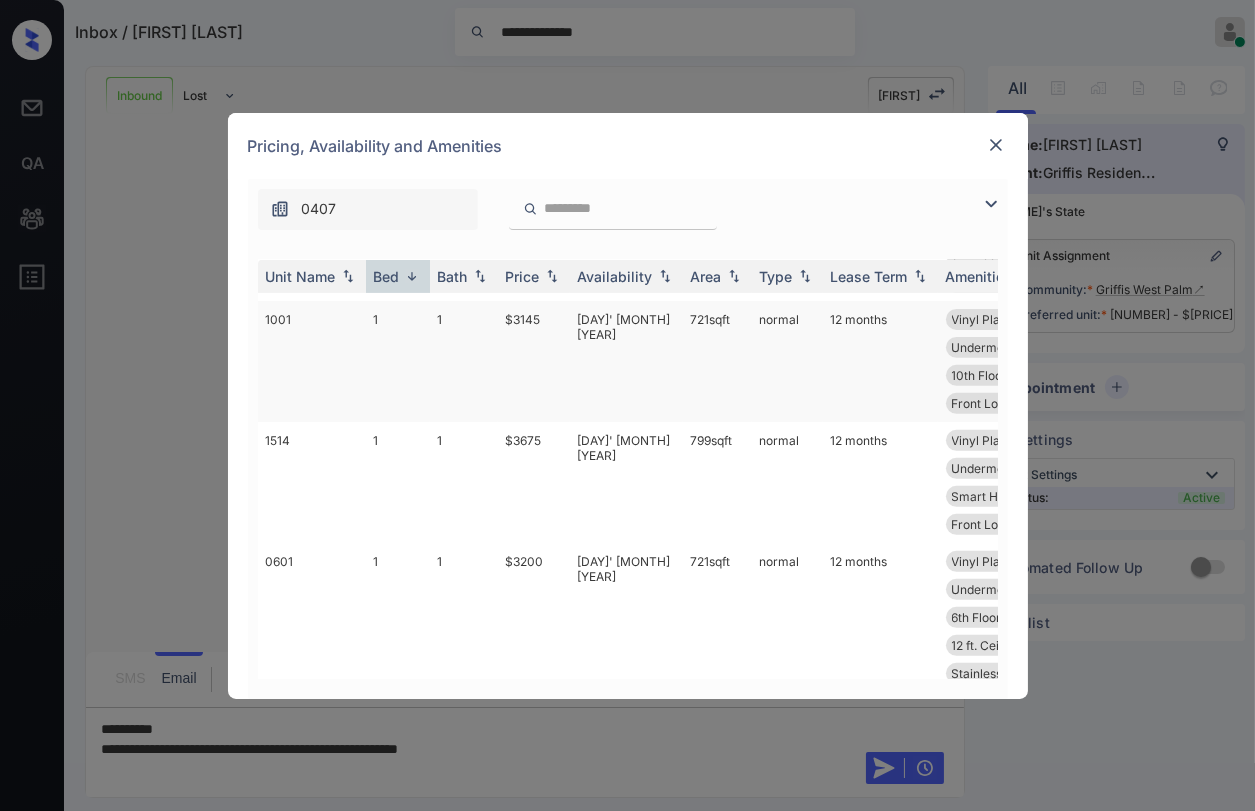 copy on "$4754" 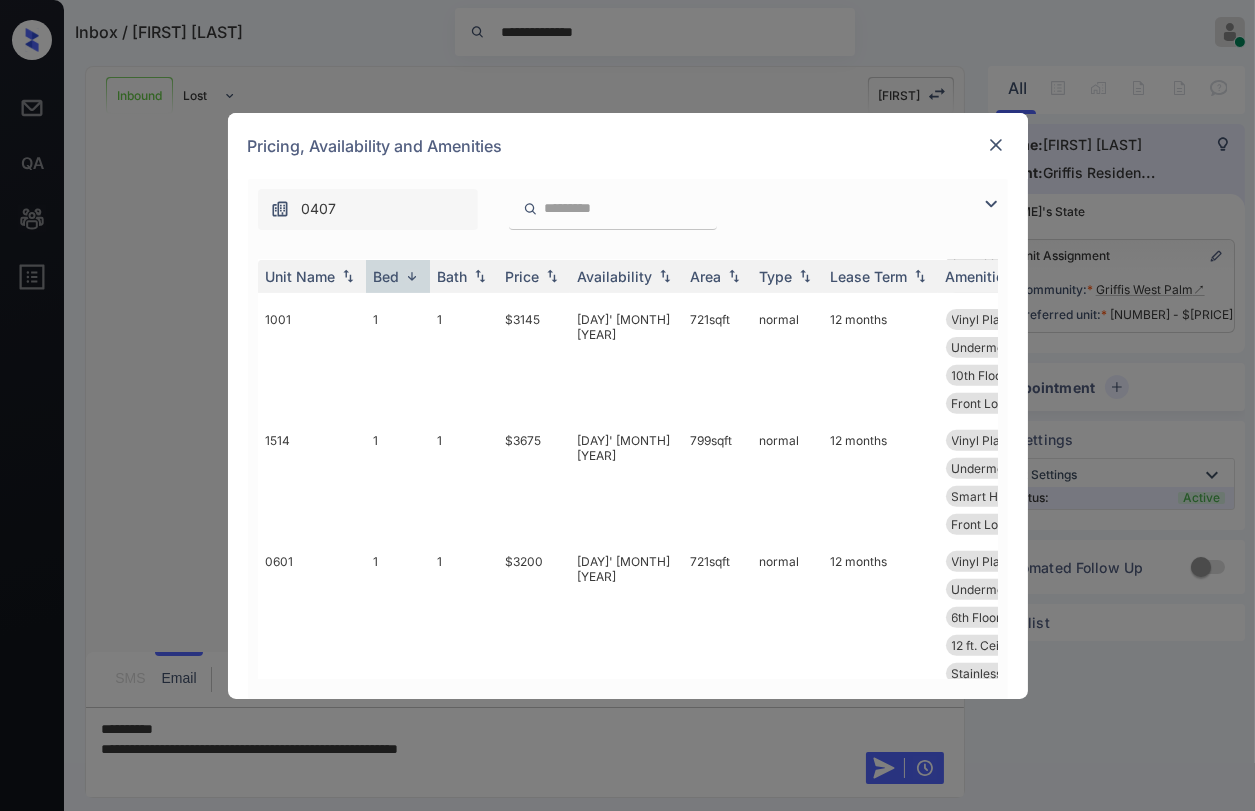 click at bounding box center (996, 145) 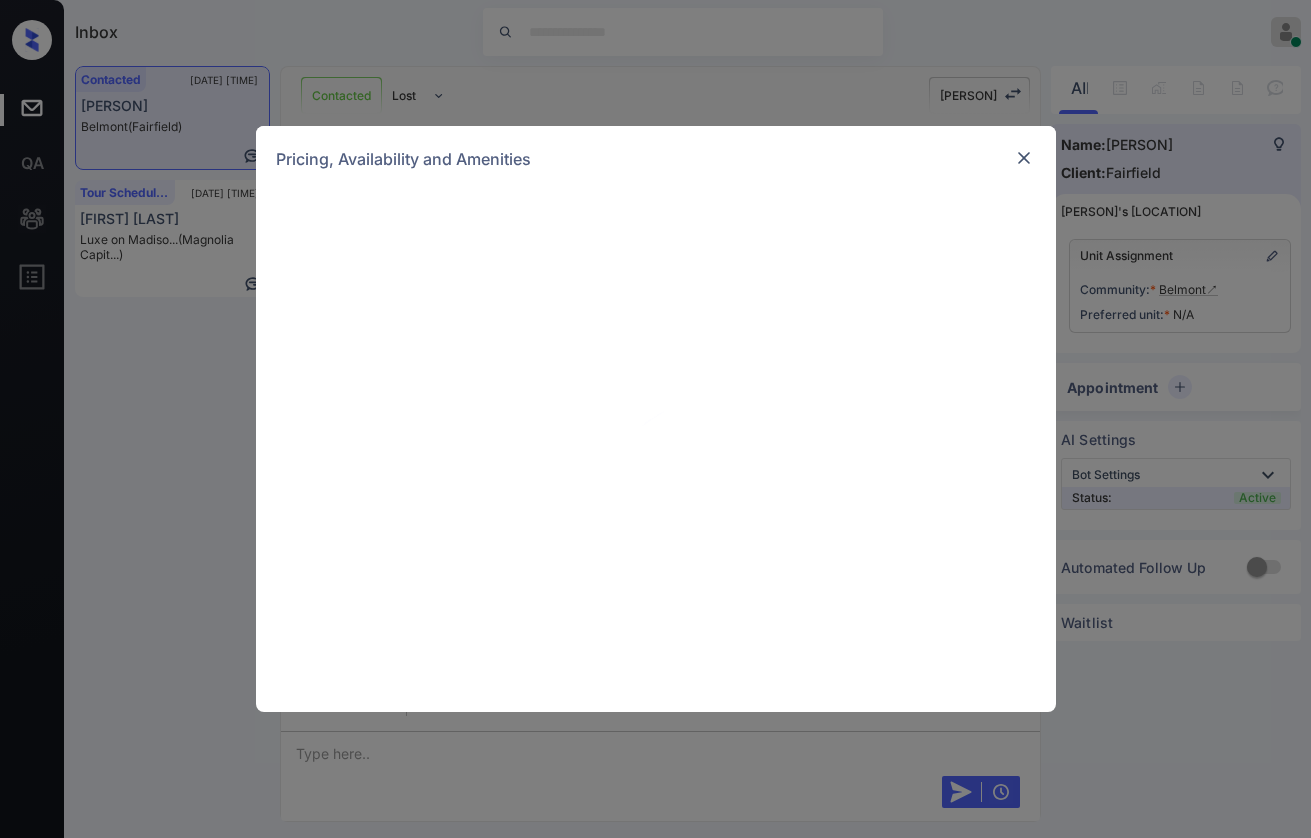 scroll, scrollTop: 0, scrollLeft: 0, axis: both 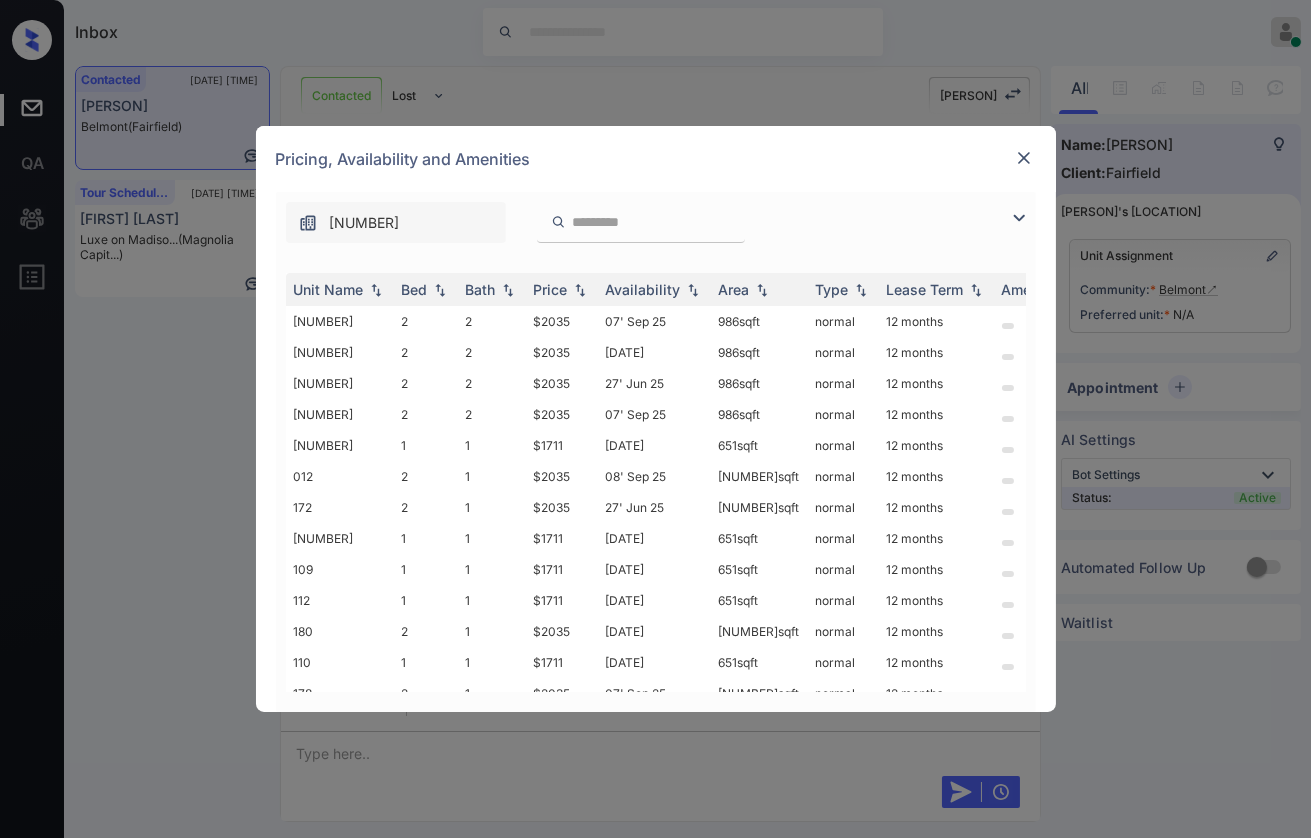 click at bounding box center (1024, 158) 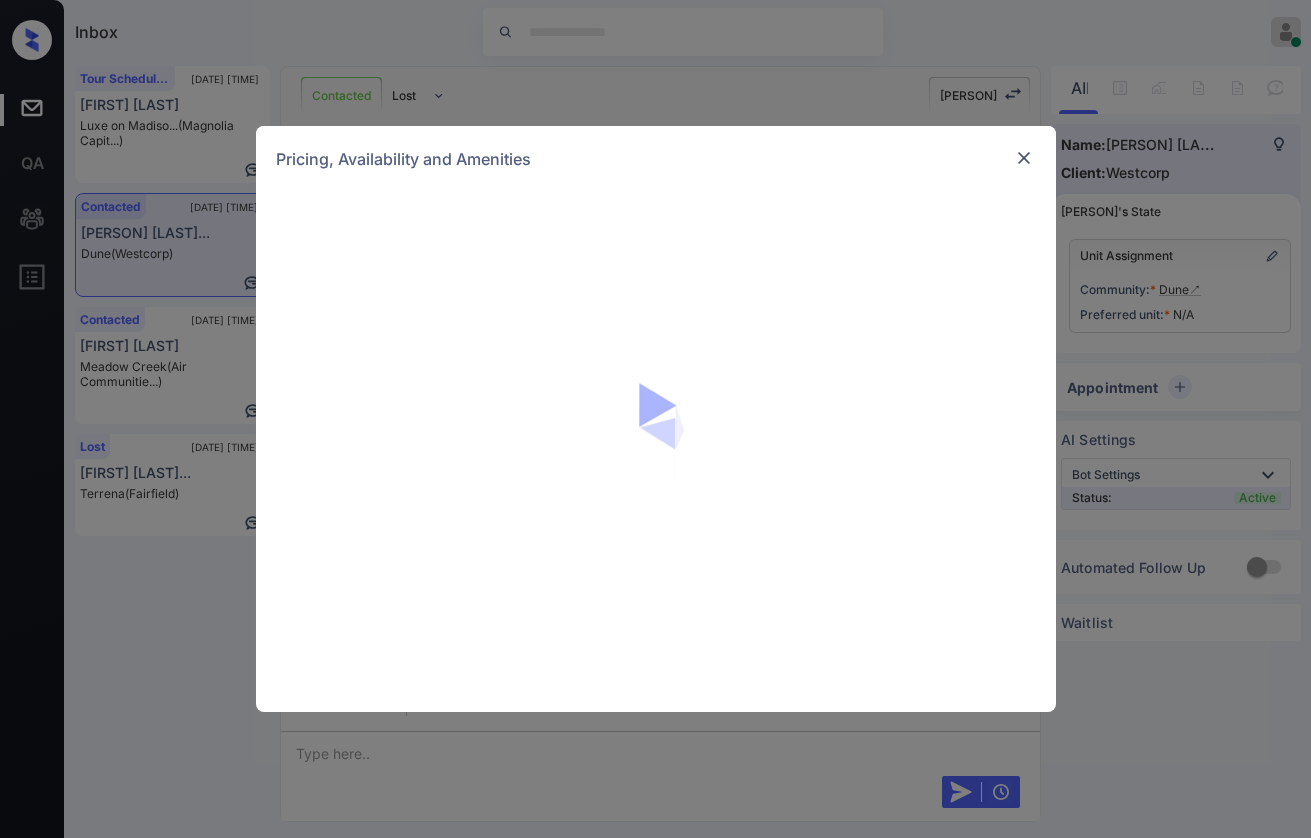 scroll, scrollTop: 0, scrollLeft: 0, axis: both 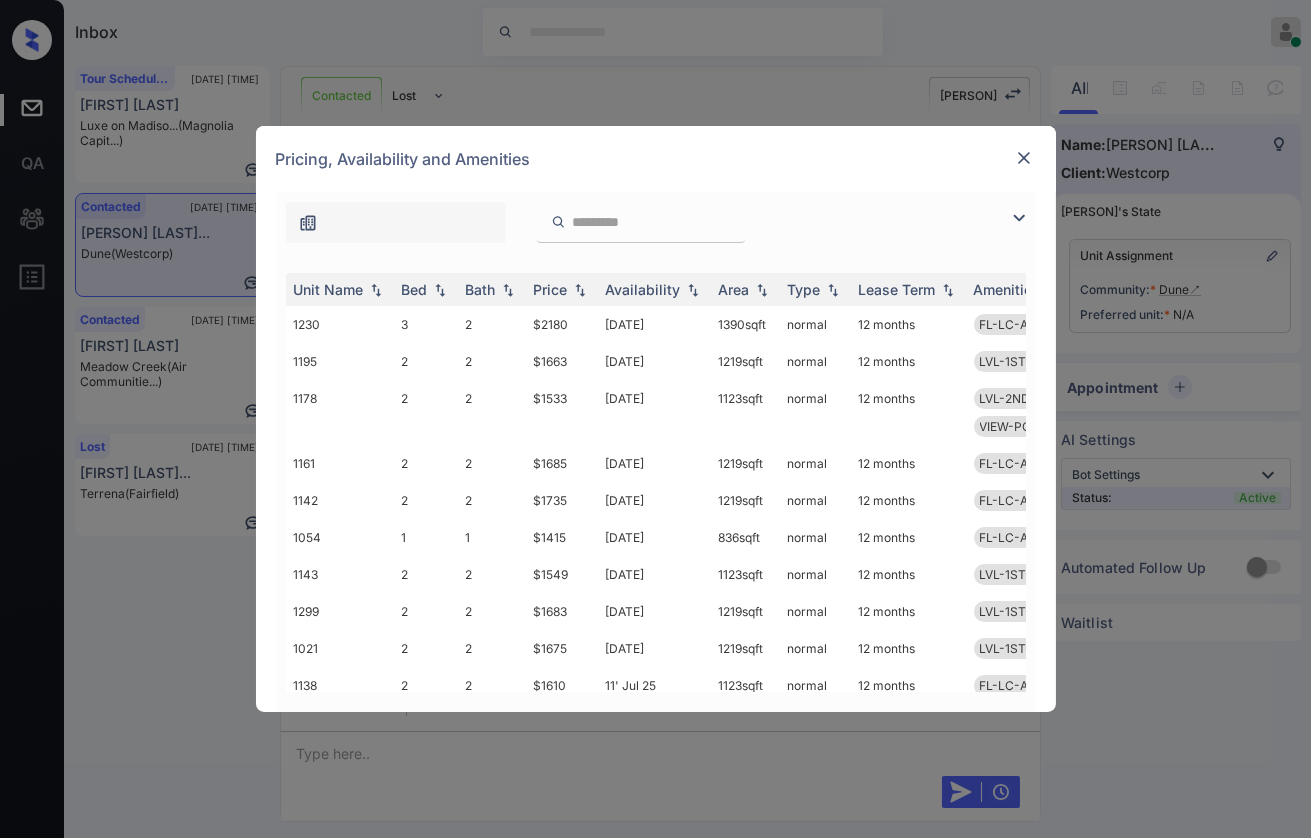 click at bounding box center [1024, 158] 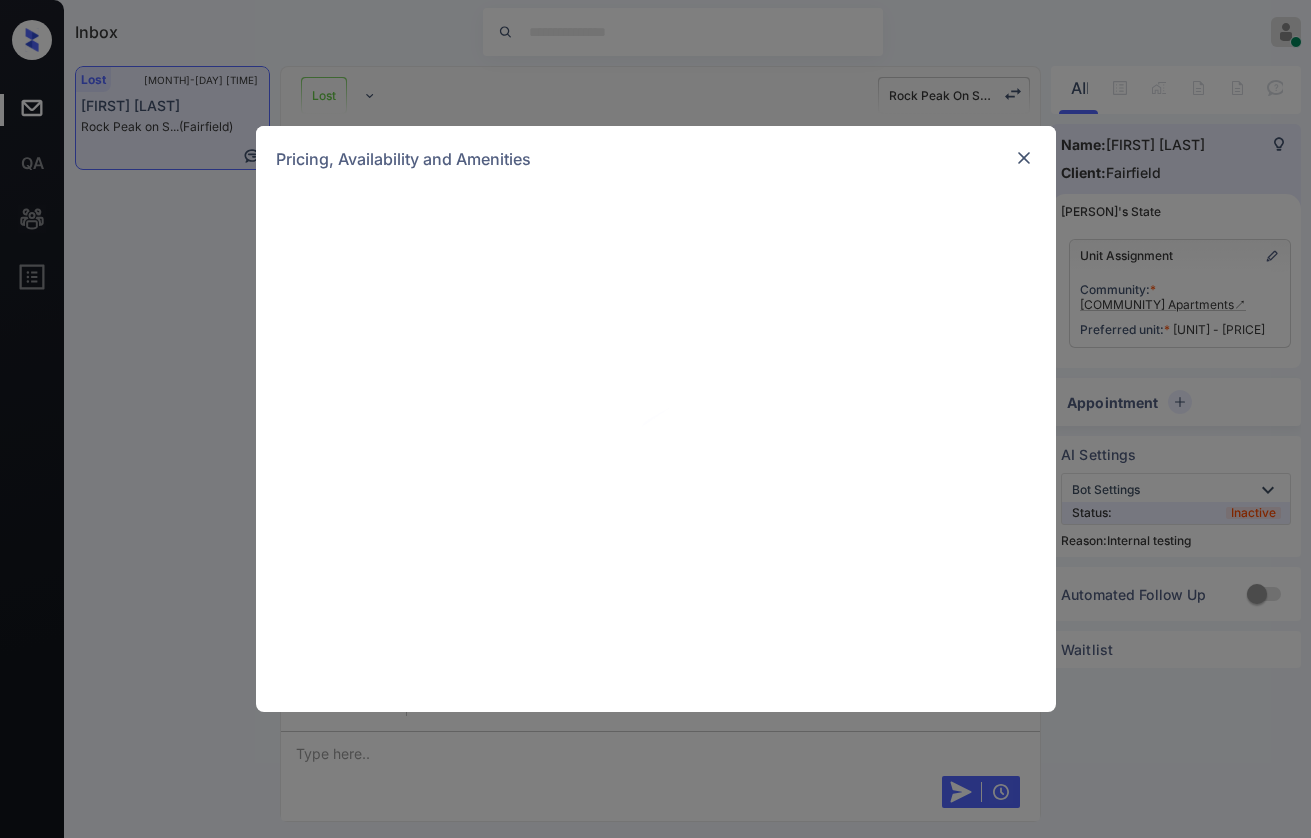 scroll, scrollTop: 0, scrollLeft: 0, axis: both 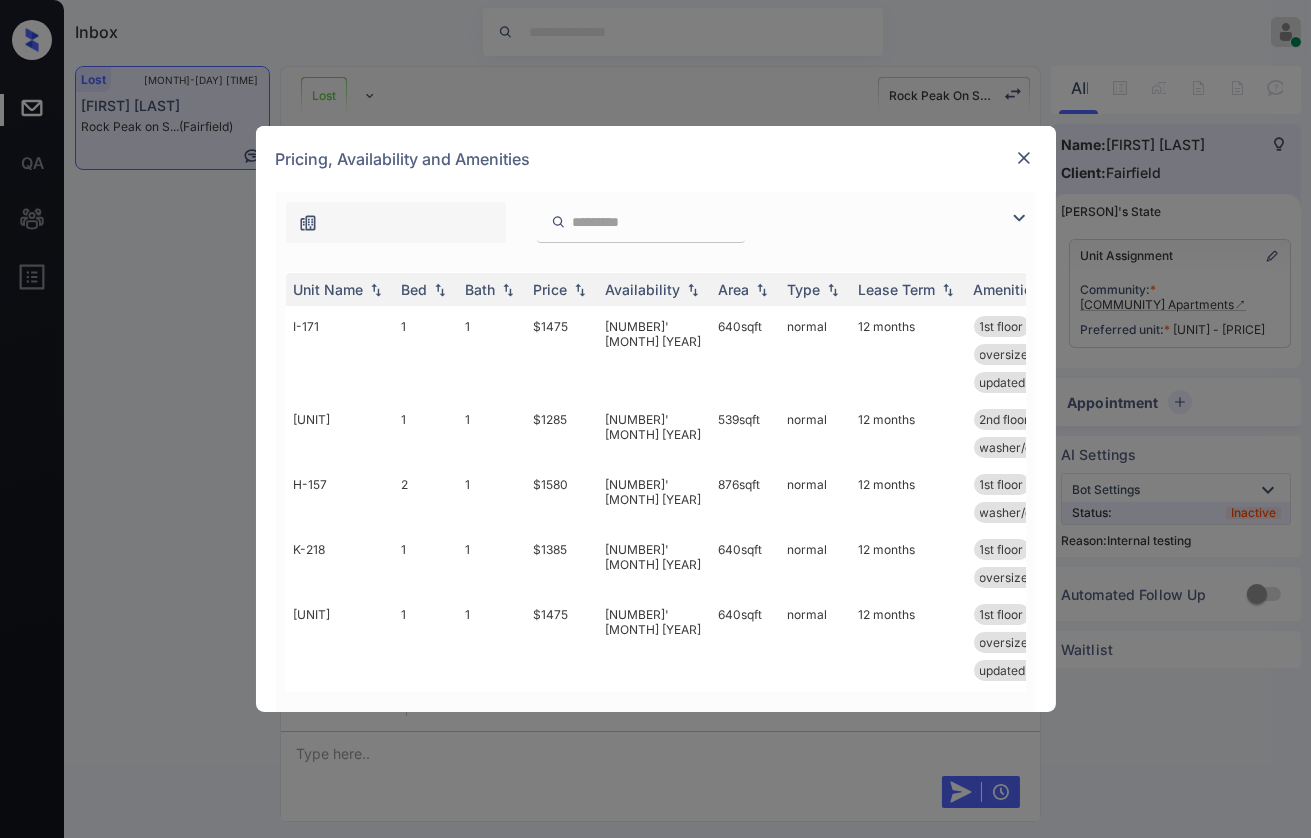 click at bounding box center [1024, 158] 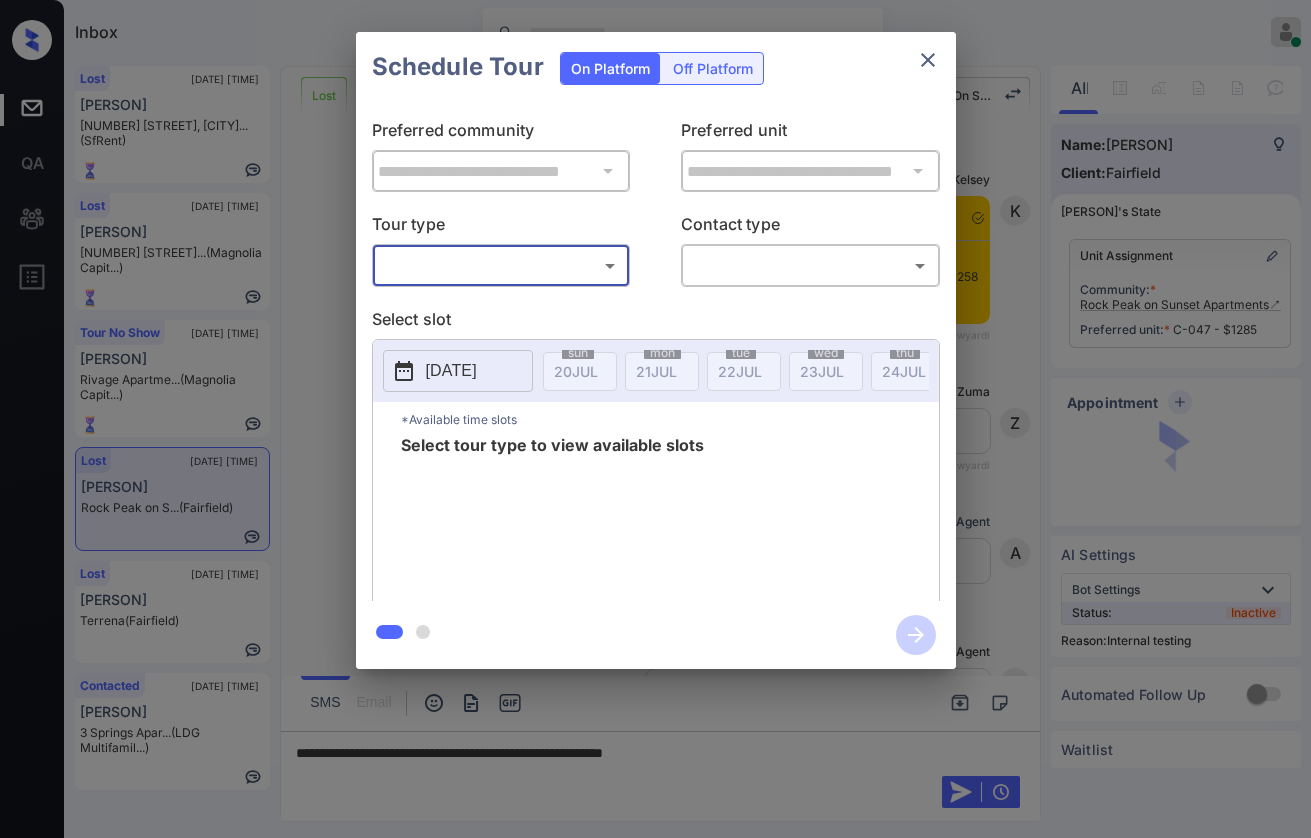 click on "Inbox Danielle Dela Cruz Online Set yourself   offline Set yourself   on break Profile Switch to  dark  mode Sign out Lost Jul-04 12:01 pm   Sthefania Espi... 360 Hyde St, S...  (SfRent) Lost Jul-19 11:48 am   Morgan Forcey 1105 Town Broo...  (Magnolia Capit...) Tour No Show Jul-20 09:31 am   Xueyi Chen Rivage Apartme...  (Magnolia Capit...) Lost Jul-20 12:02 pm   Kellie Terrill Rock Peak on S...  (Fairfield) Lost Jul-20 12:02 pm   Breianna Brook... Terrena  (Fairfield) Contacted Jul-20 12:02 pm   Yasmine Johnso... 3 Springs Apar...  (LDG Multifamil...) Lost Lead Sentiment: Angry Upon sliding the acknowledgement:  Lead will move to lost stage. * ​ SMS and call option will be set to opt out. AFM will be turned off for the lead. Rock Peak On Sunset Apartments New Message Kelsey Notes Note: https://conversation.getzuma.com/687bffabf9b368bc2585b650 - Paste this link into your browser to view Kelsey’s conversation with the prospect Jul 19, 2025 01:27 pm  Sync'd w  yardi K New Message Zuma Jul 19, 2025 01:27 pm" at bounding box center [655, 419] 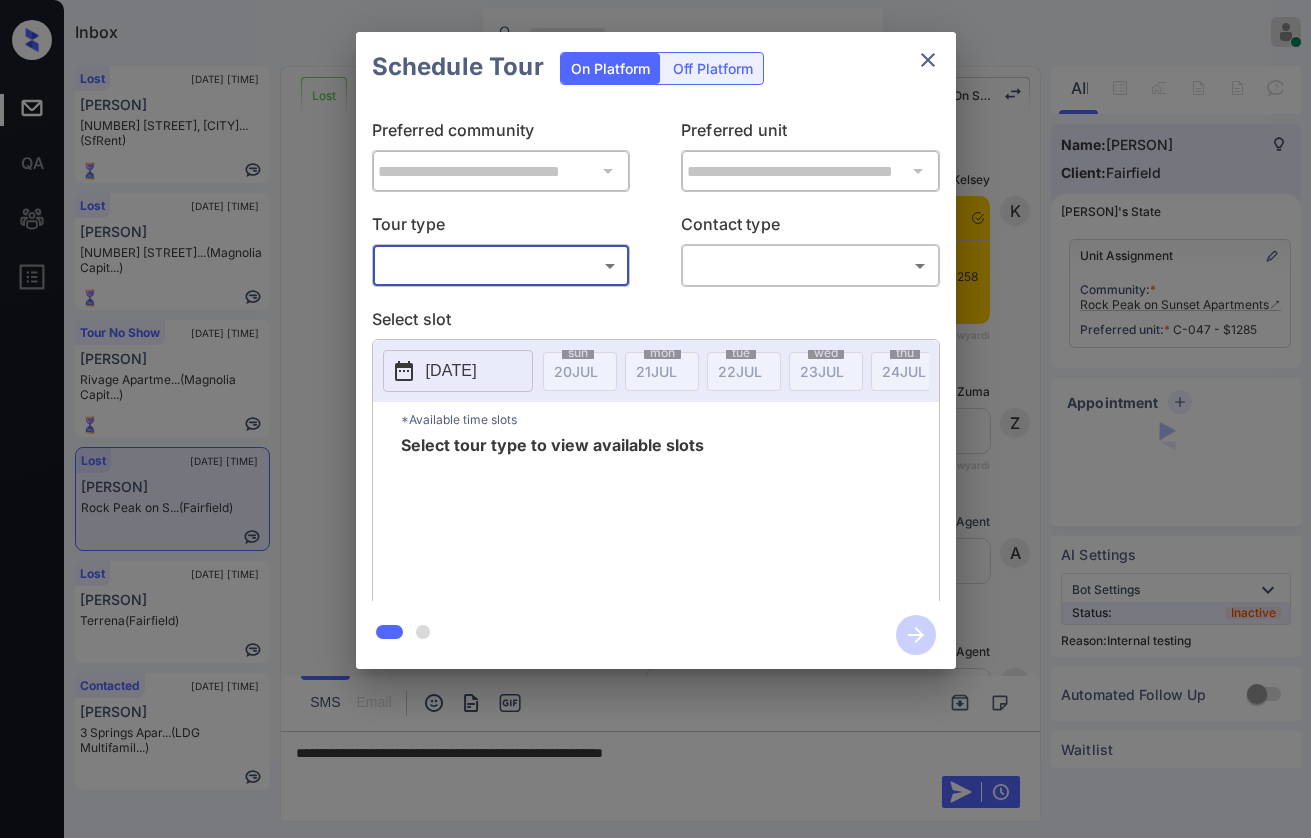 scroll, scrollTop: 0, scrollLeft: 0, axis: both 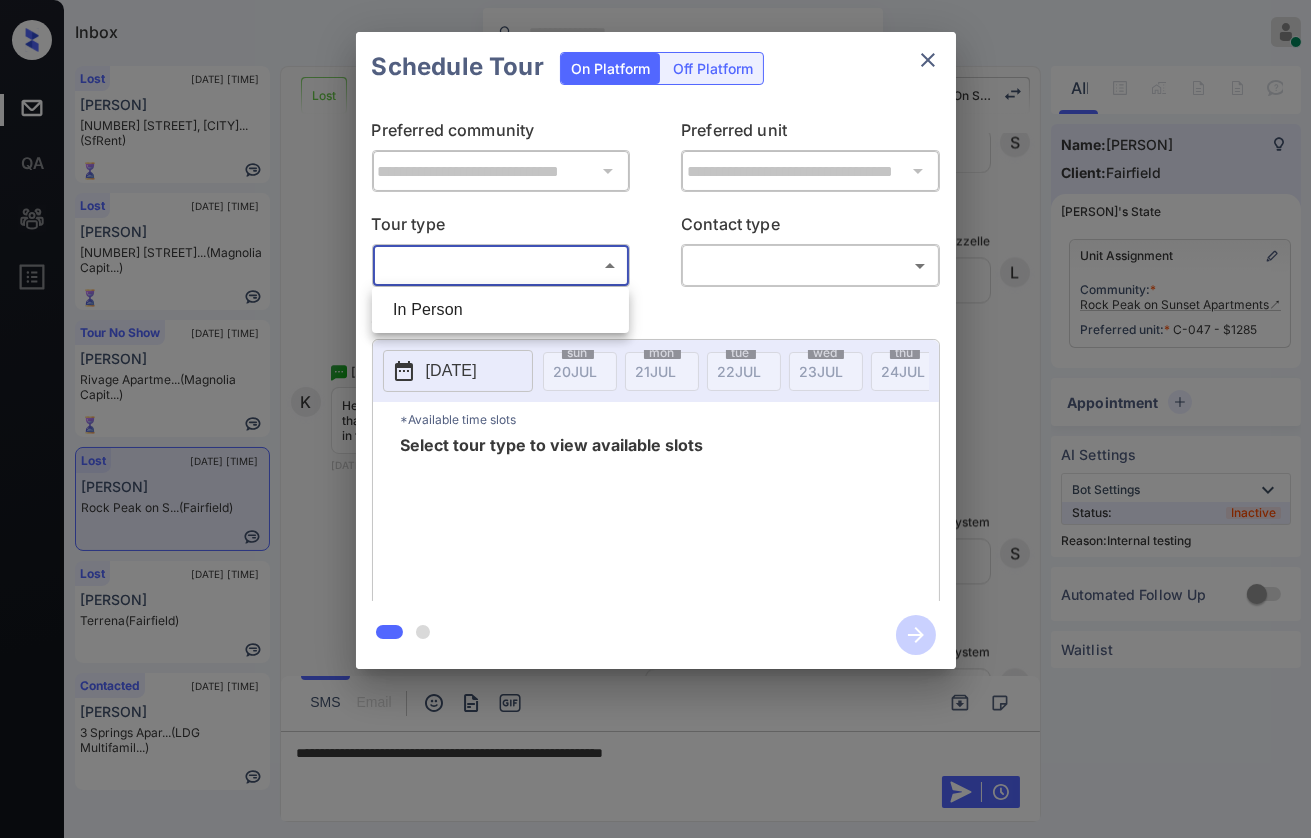 click on "In Person" at bounding box center [500, 310] 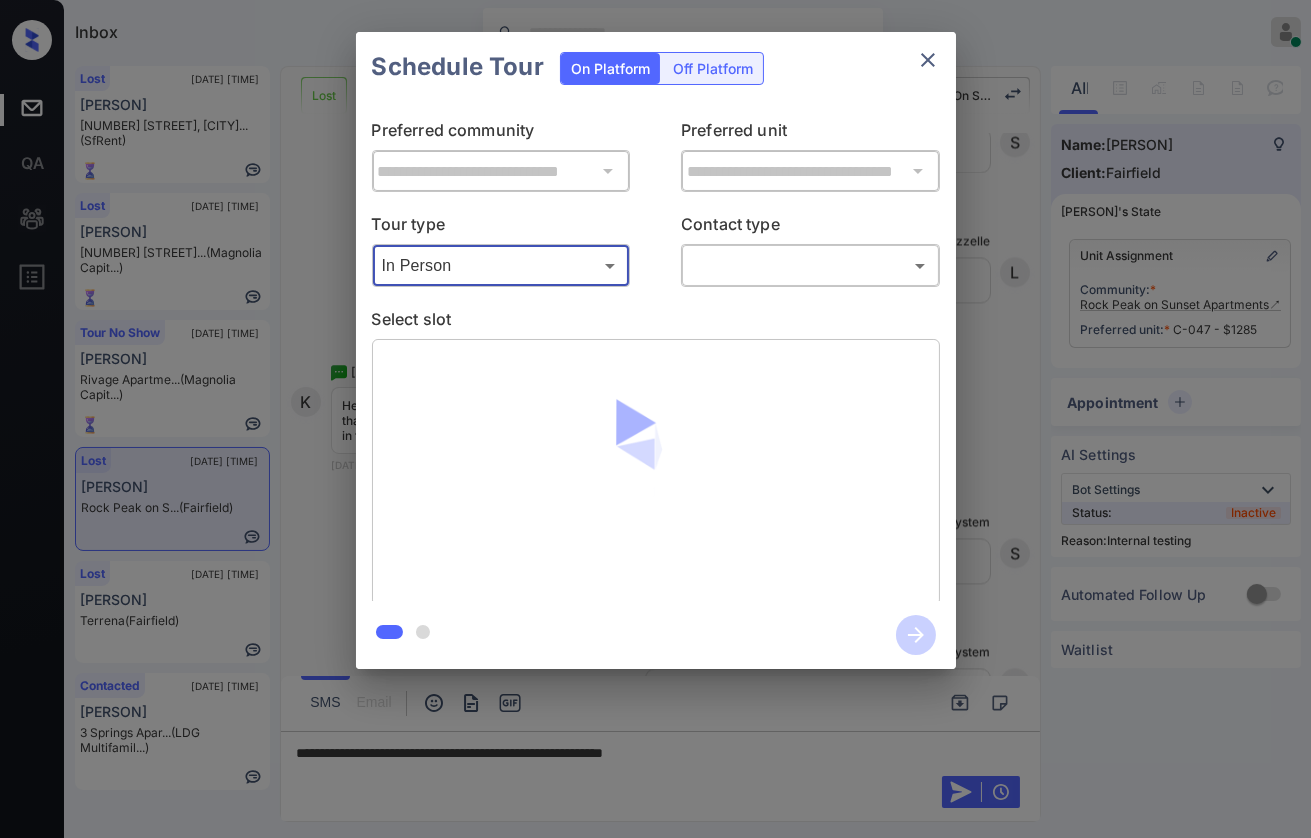 type on "********" 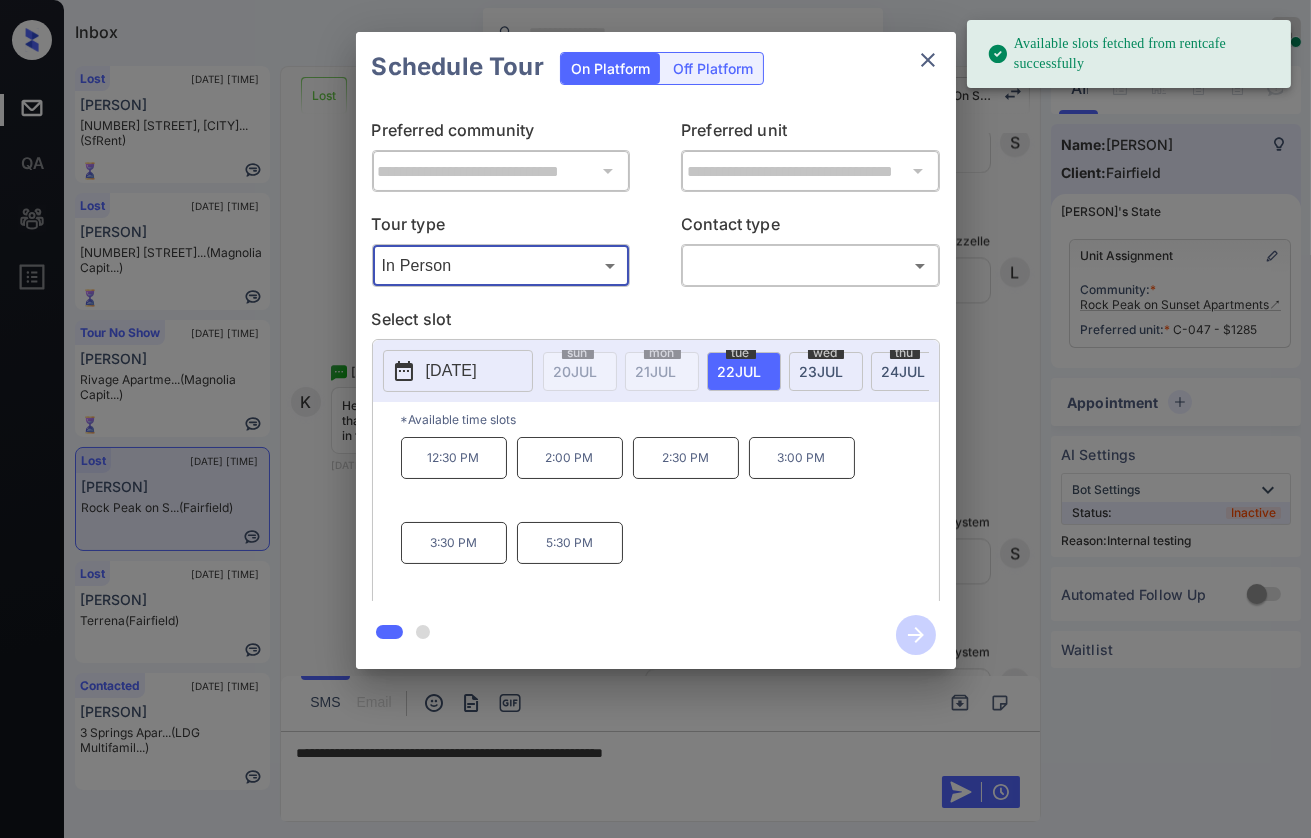 click on "2025-07-22" at bounding box center [451, 371] 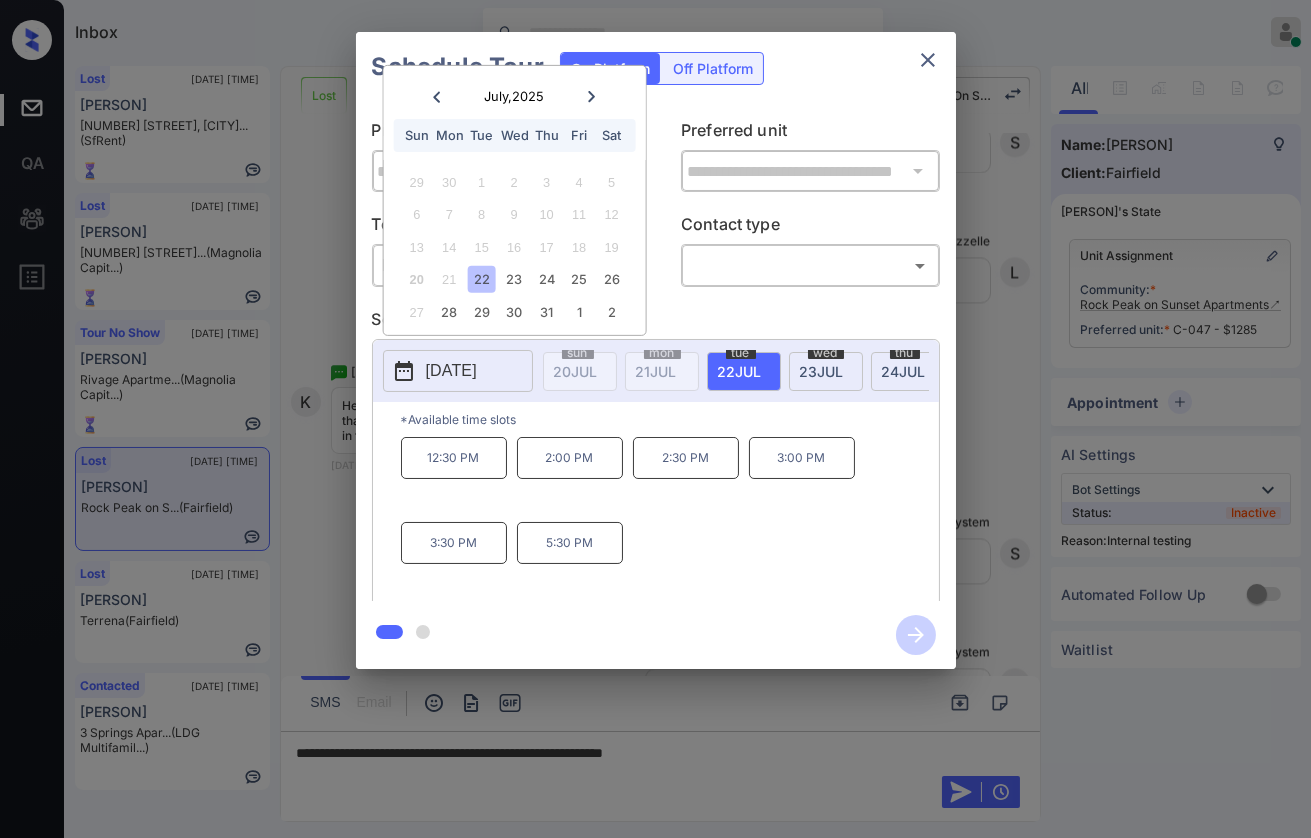 click 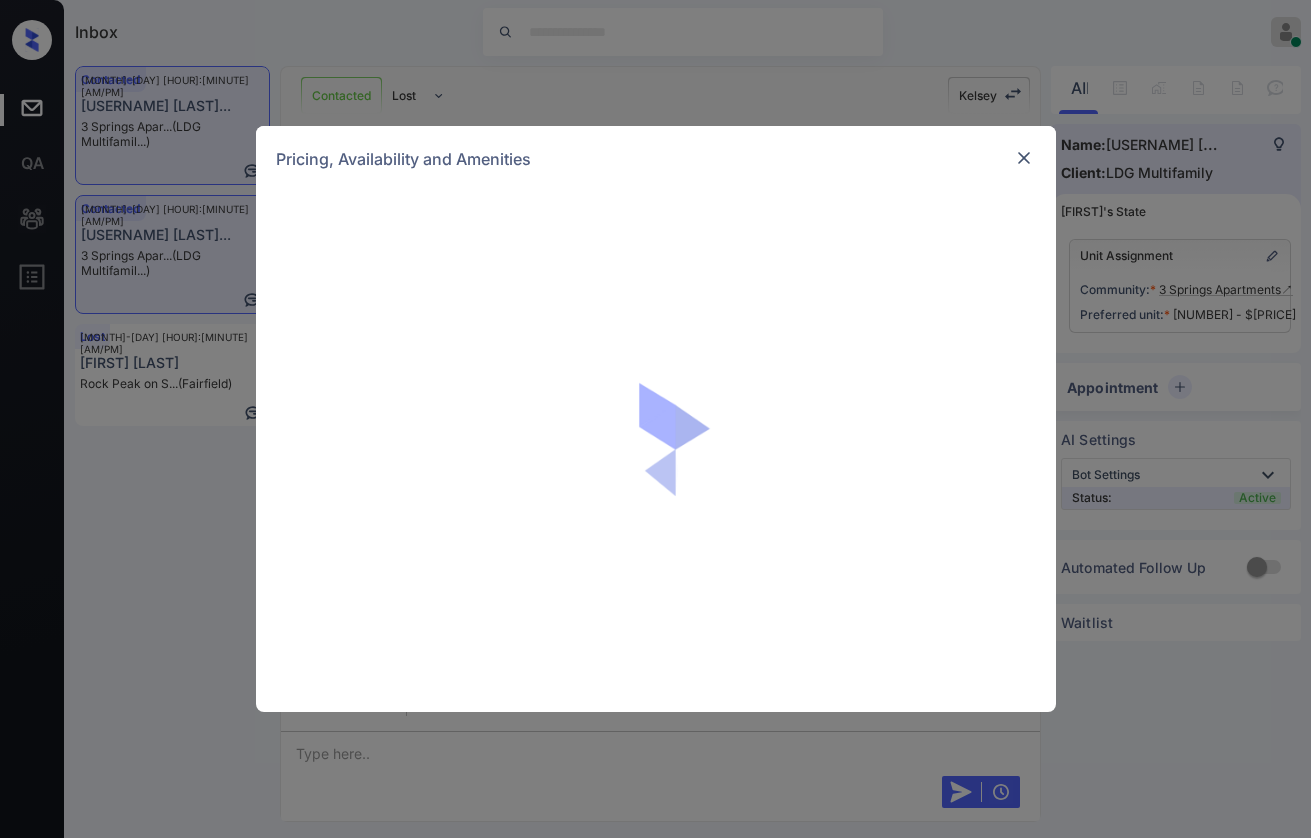 scroll, scrollTop: 0, scrollLeft: 0, axis: both 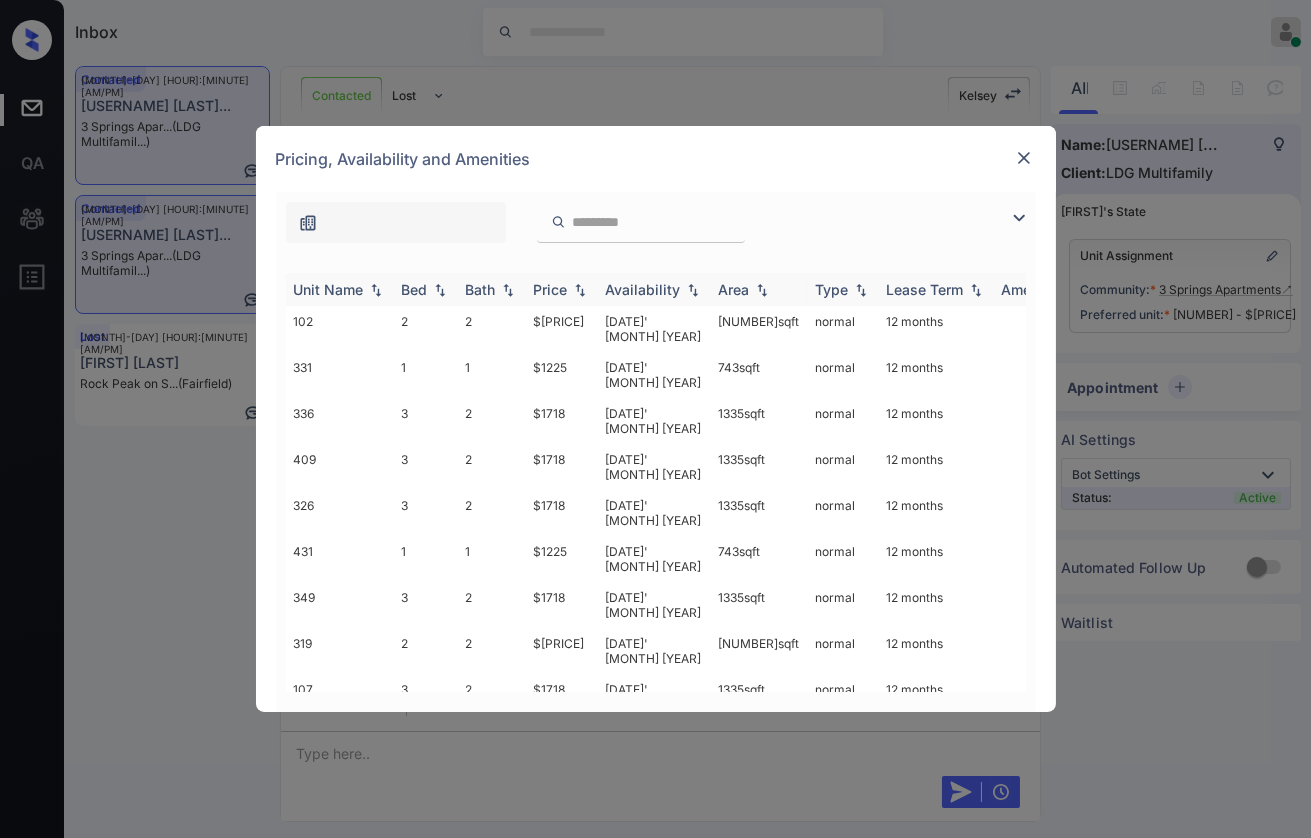click on "Bed" at bounding box center [415, 289] 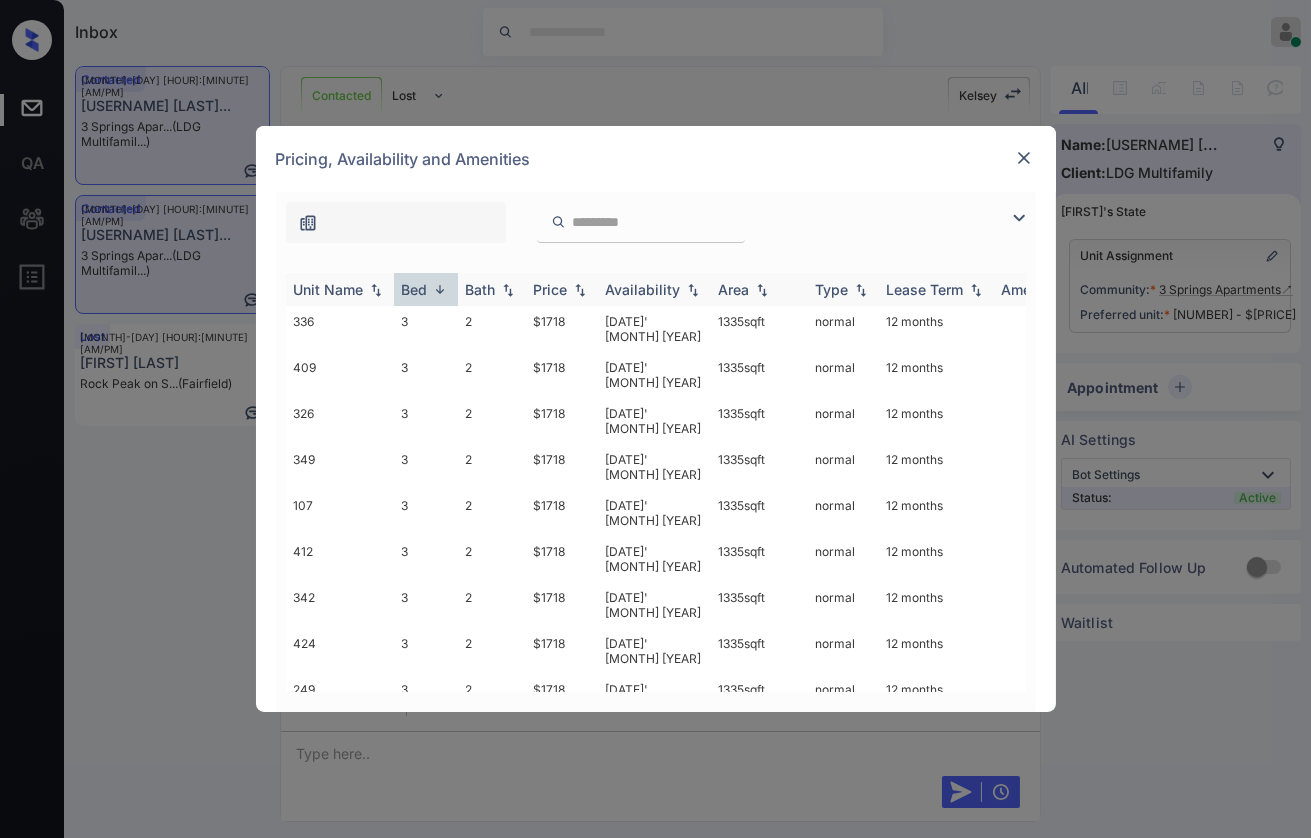 click on "Bed" at bounding box center [415, 289] 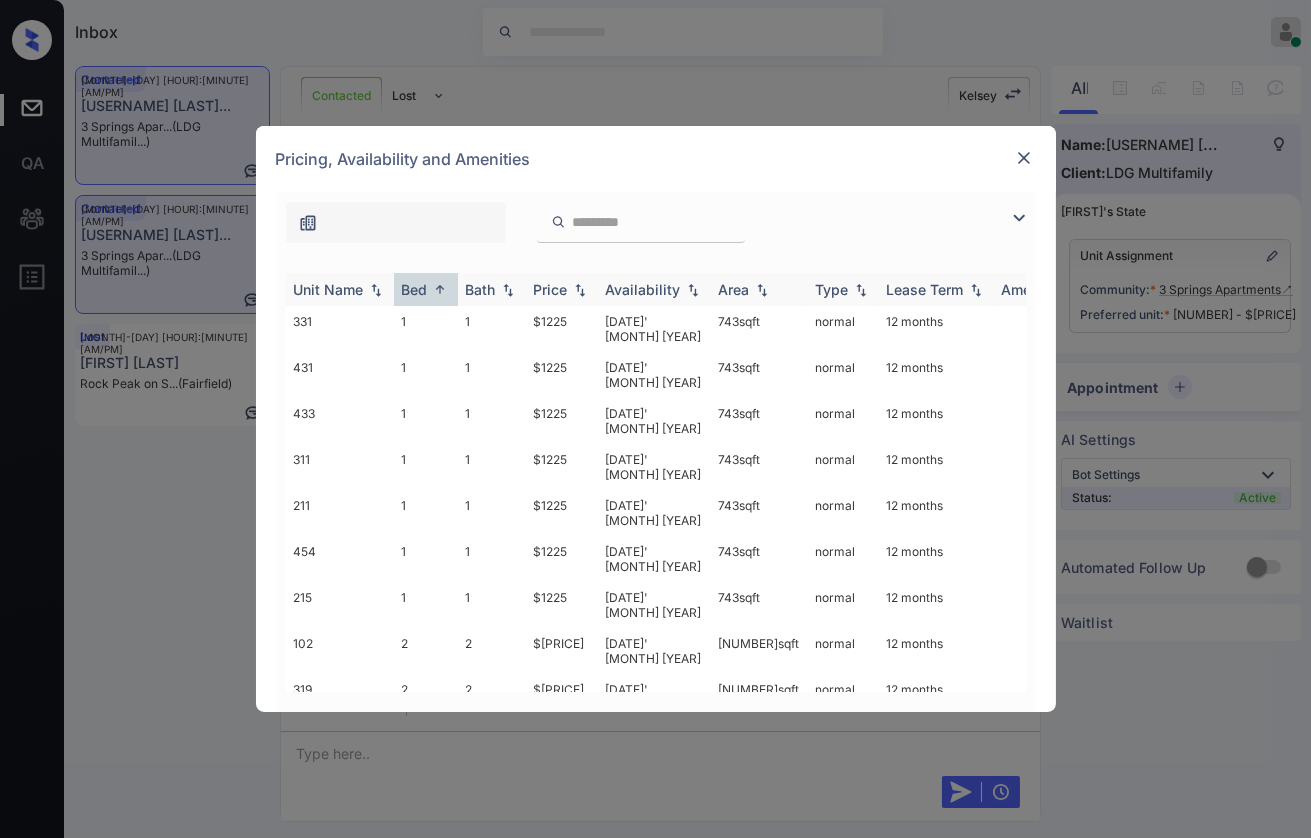 click on "Bed" at bounding box center (415, 289) 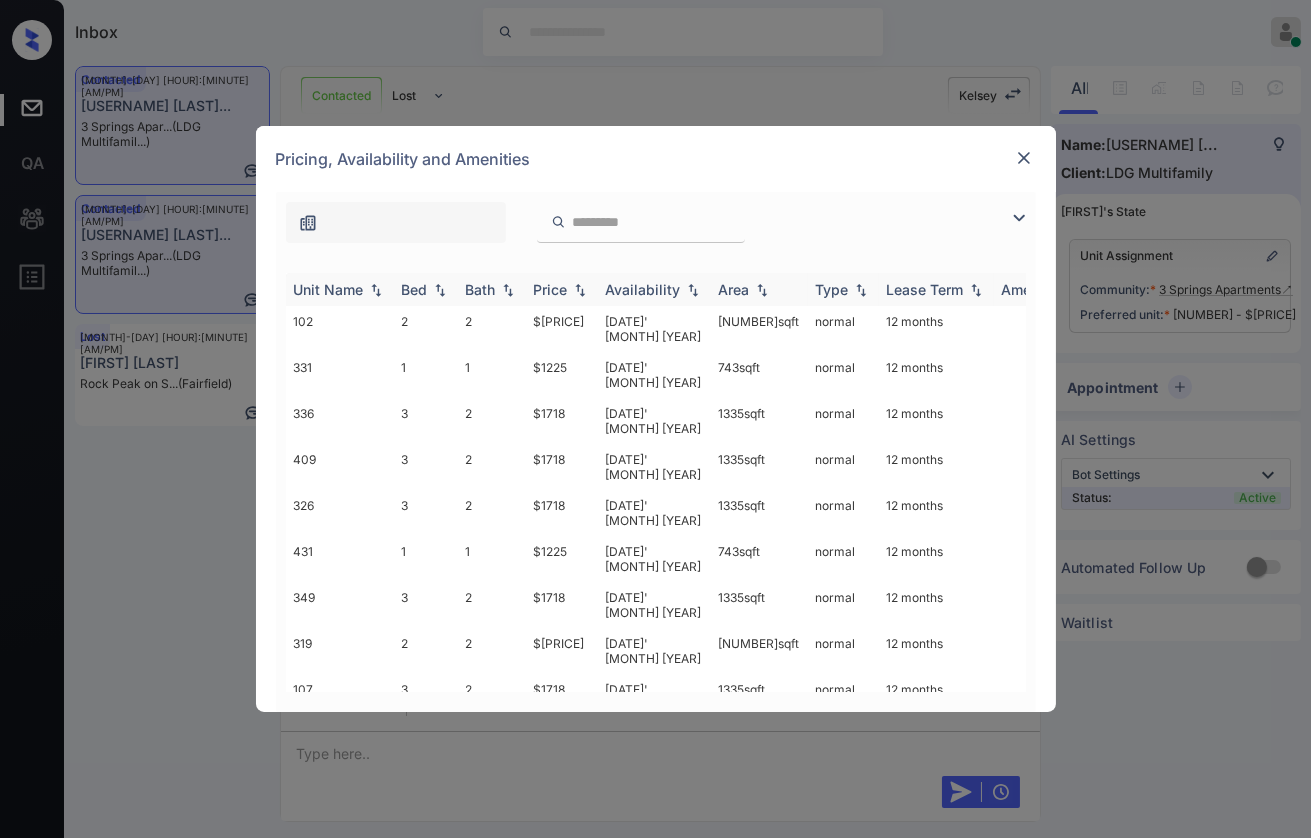 click on "Bed" at bounding box center (415, 289) 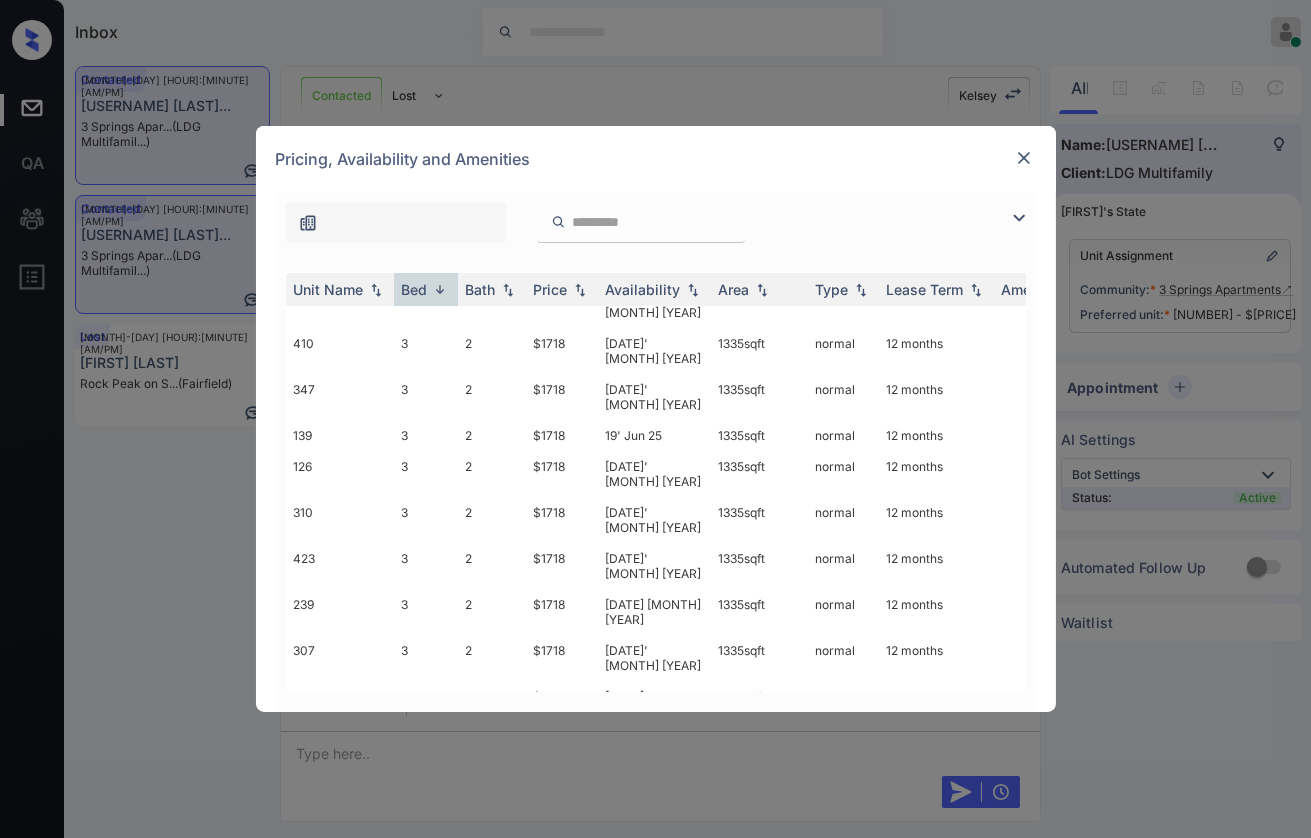 scroll, scrollTop: 555, scrollLeft: 0, axis: vertical 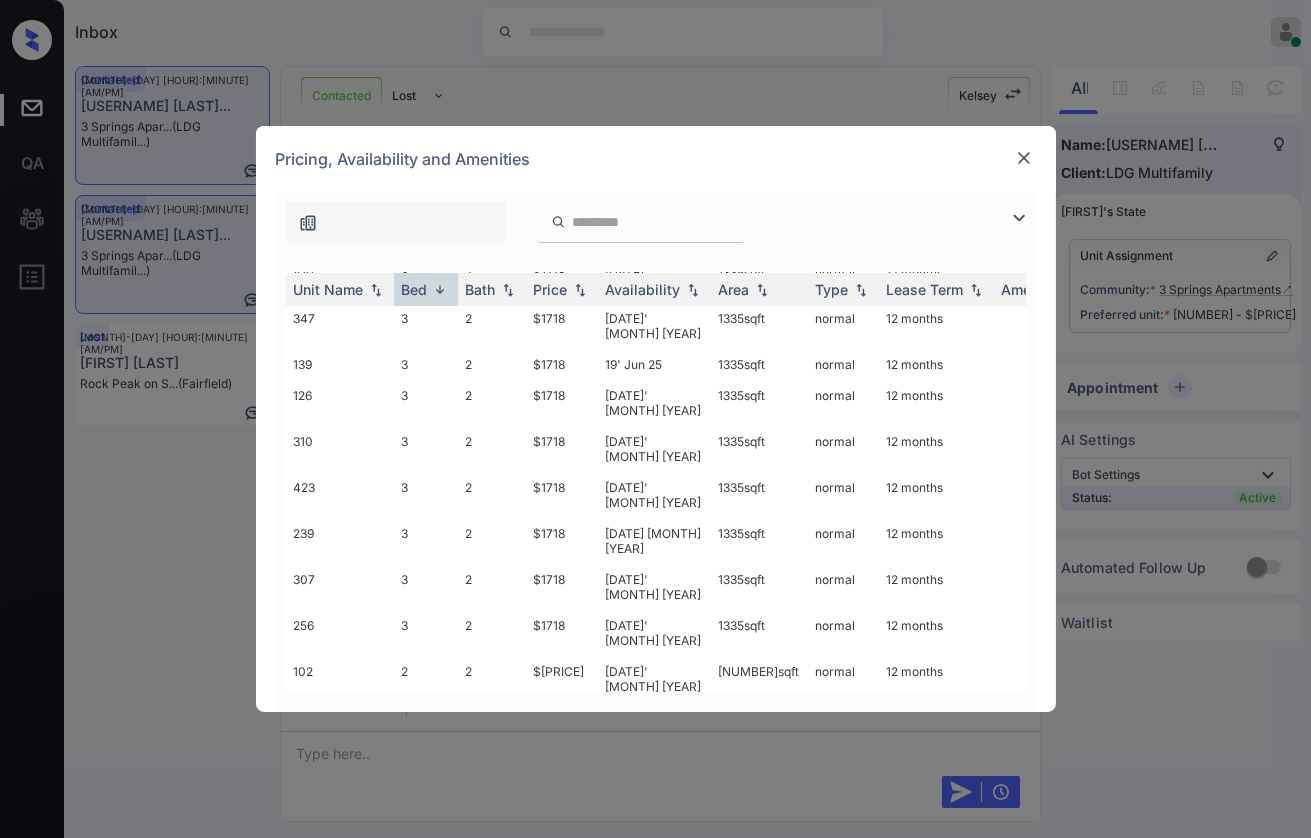 click at bounding box center (1024, 158) 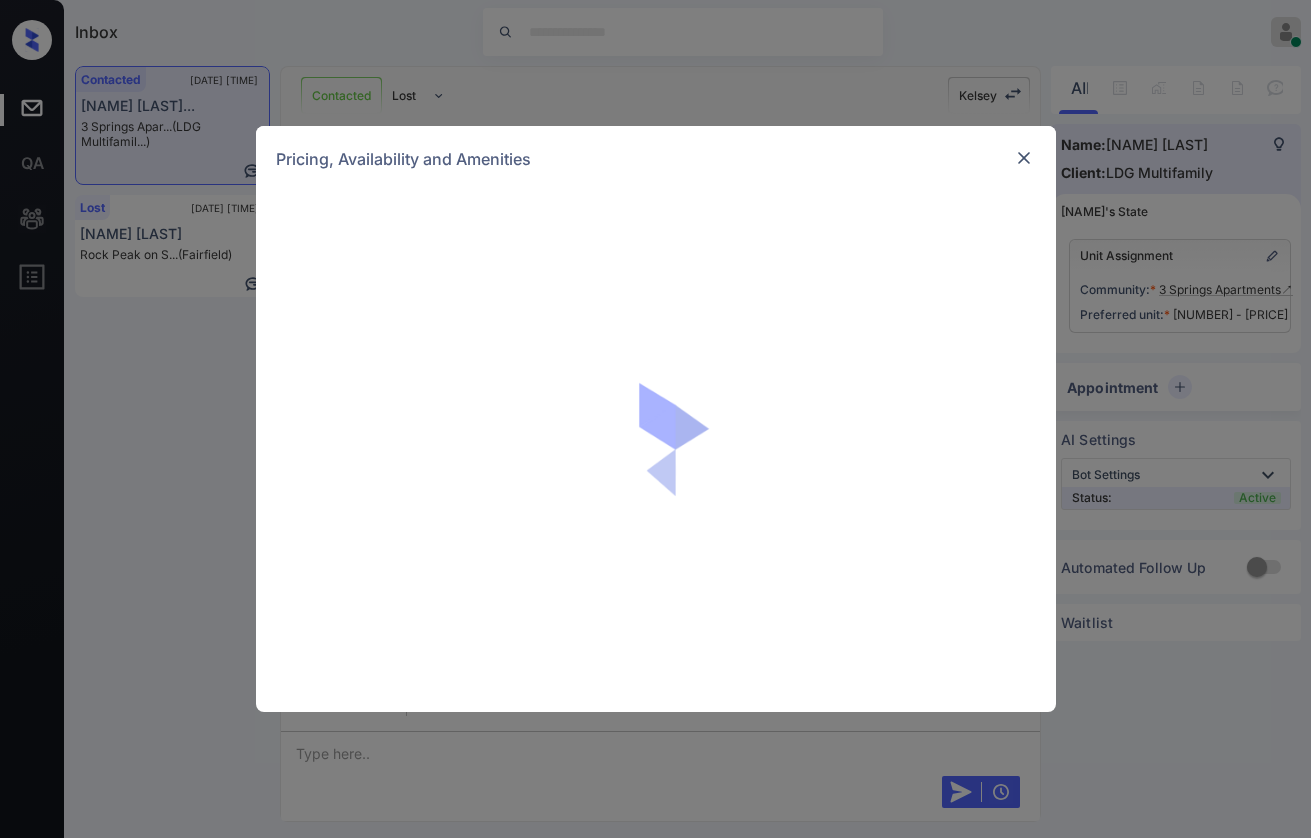 scroll, scrollTop: 0, scrollLeft: 0, axis: both 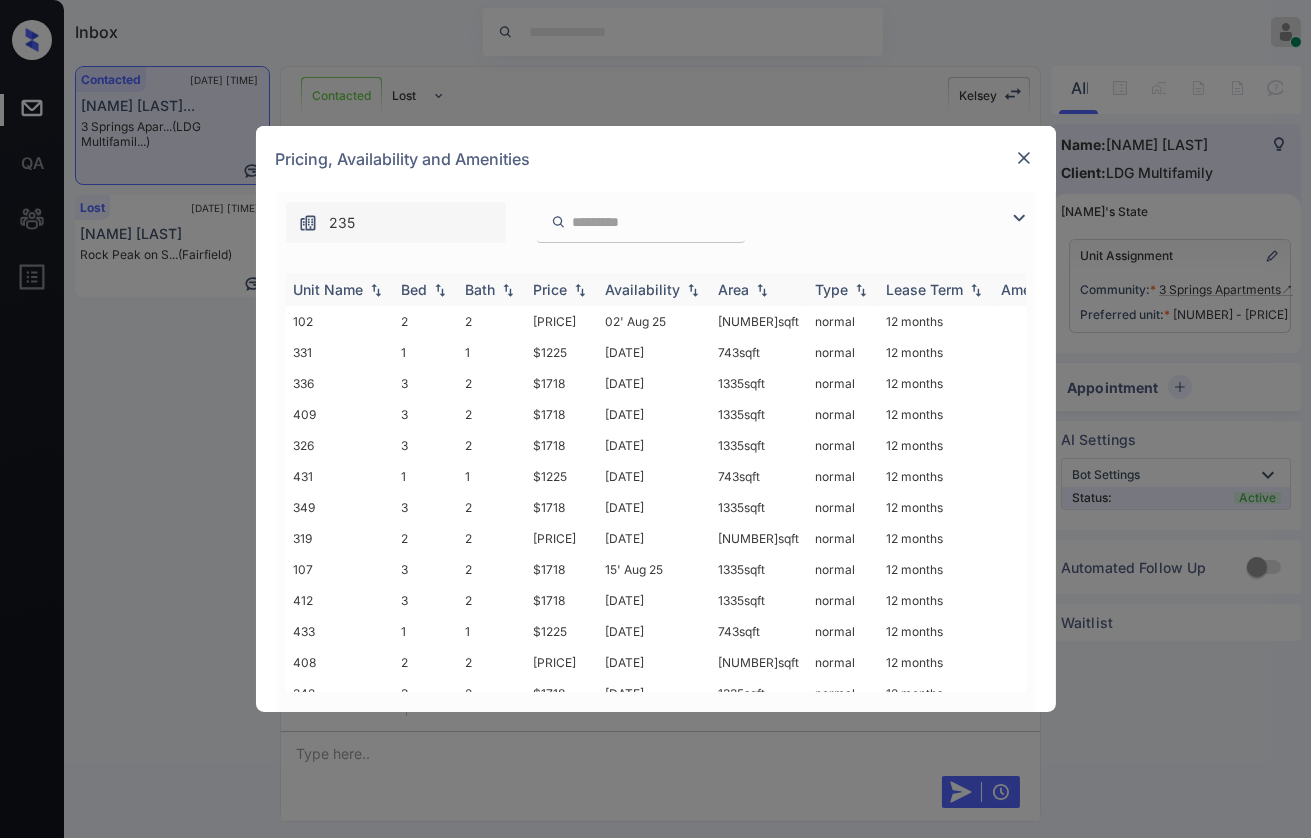 click on "Bed" at bounding box center [415, 289] 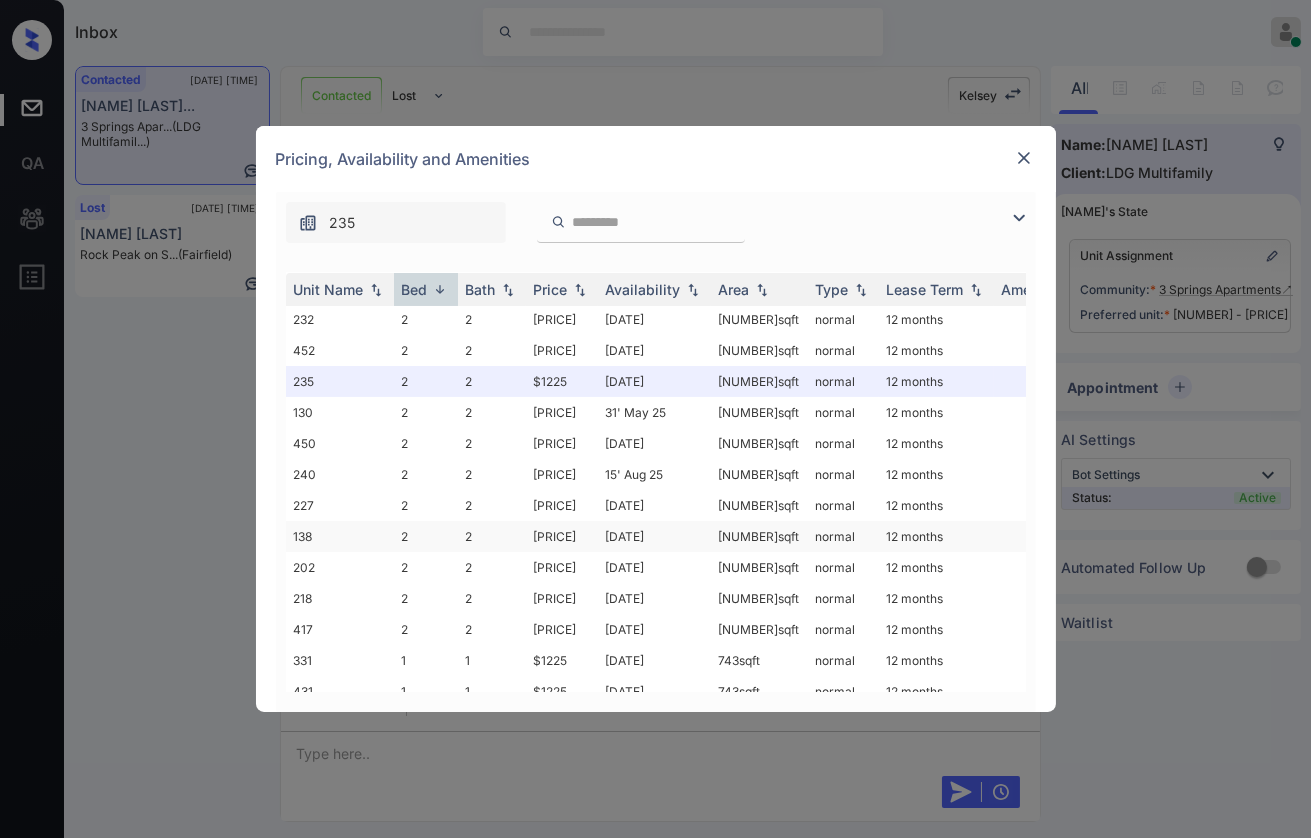 scroll, scrollTop: 888, scrollLeft: 0, axis: vertical 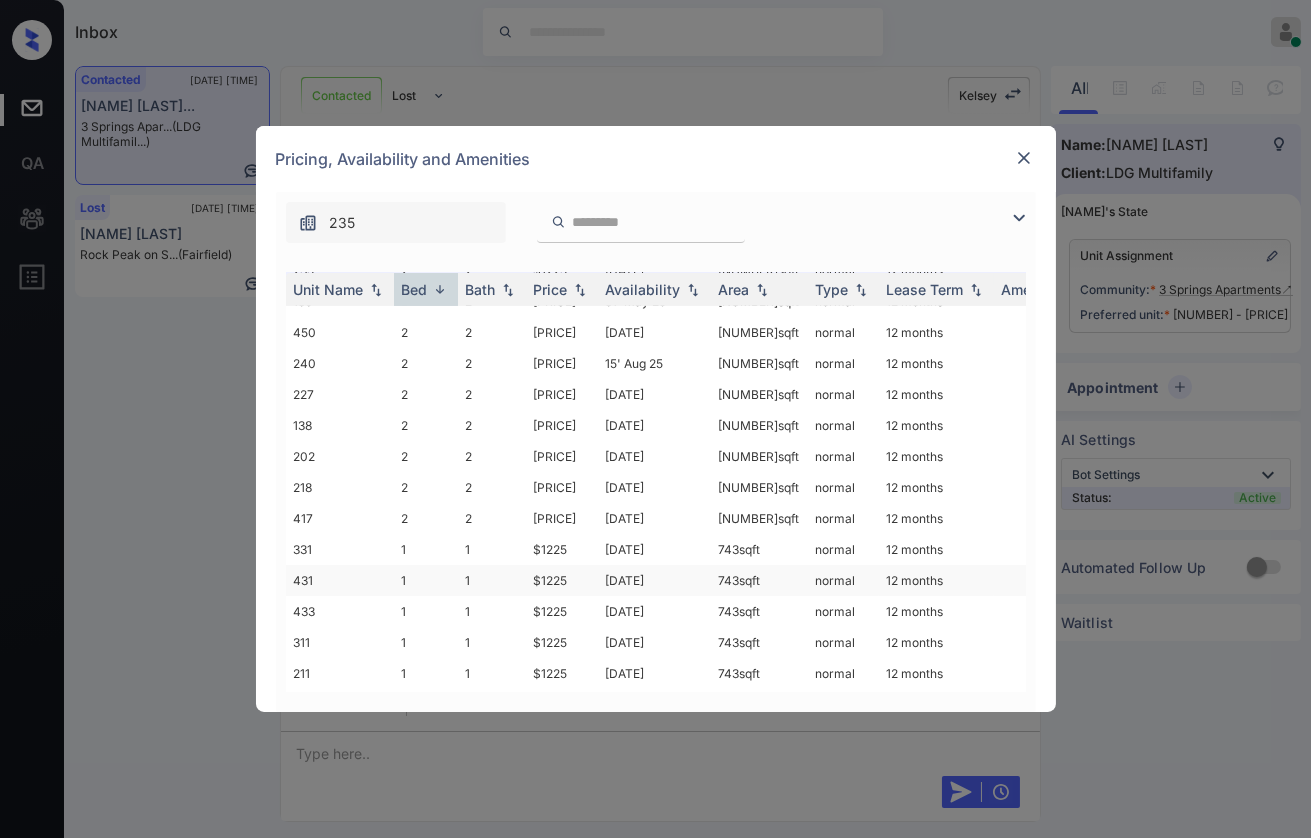 drag, startPoint x: 628, startPoint y: 550, endPoint x: 672, endPoint y: 540, distance: 45.122055 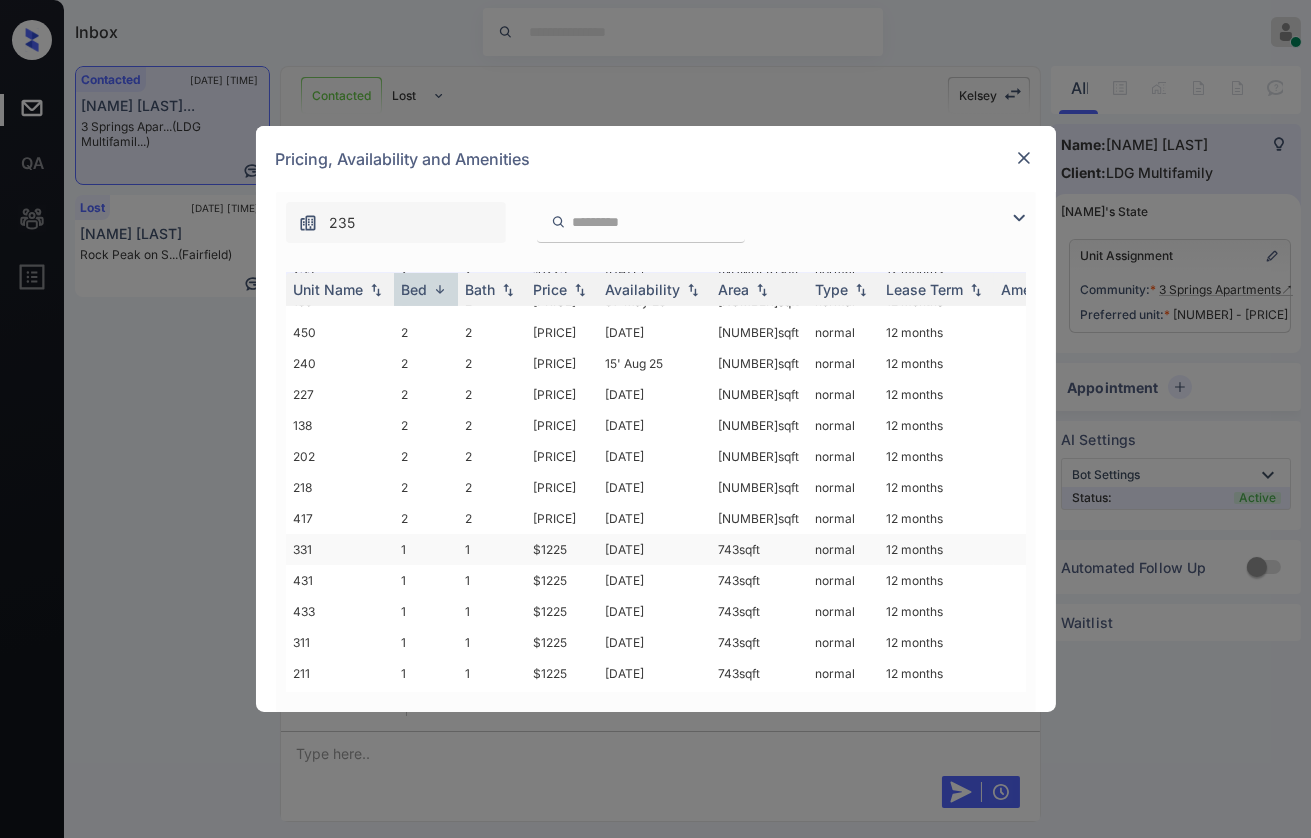 copy on "[NUMBER]' [MONTH] [YEAR]" 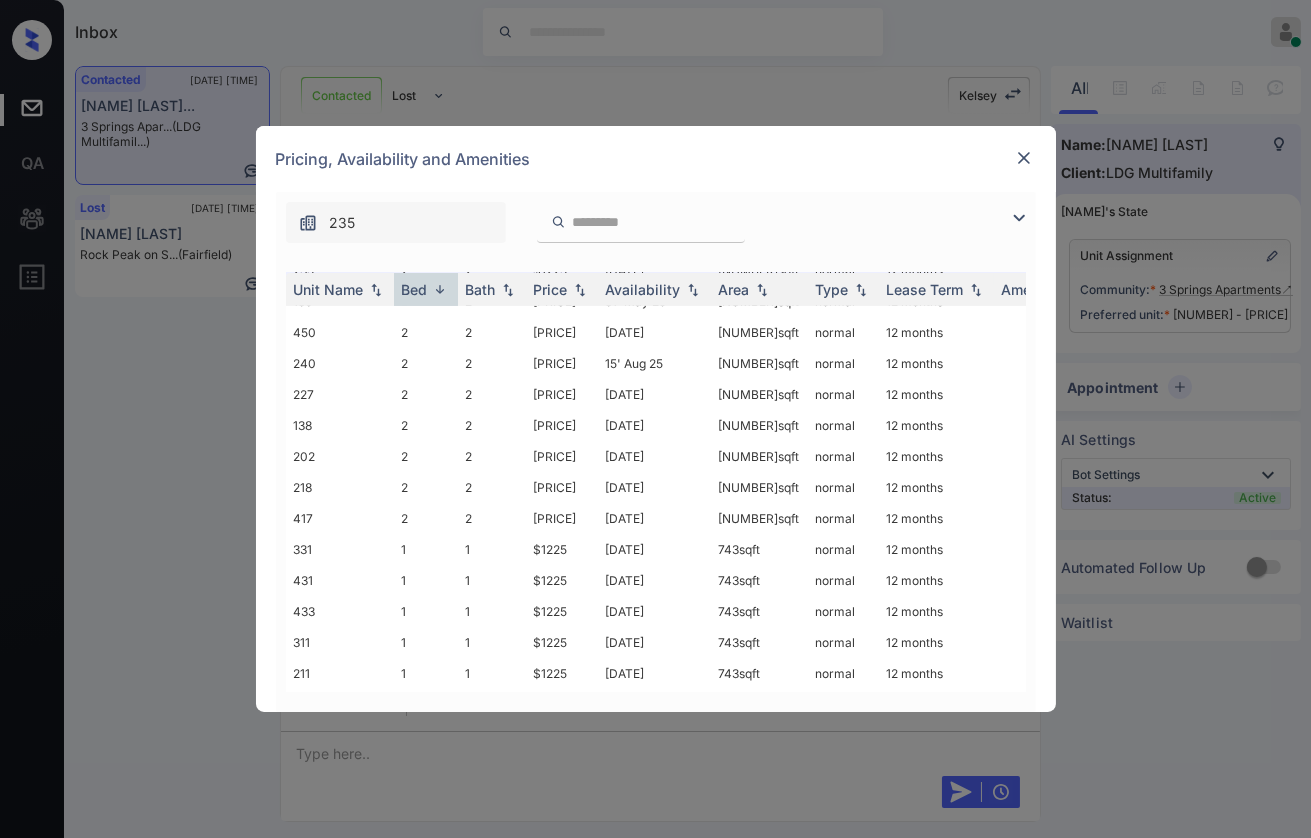 click at bounding box center (1024, 158) 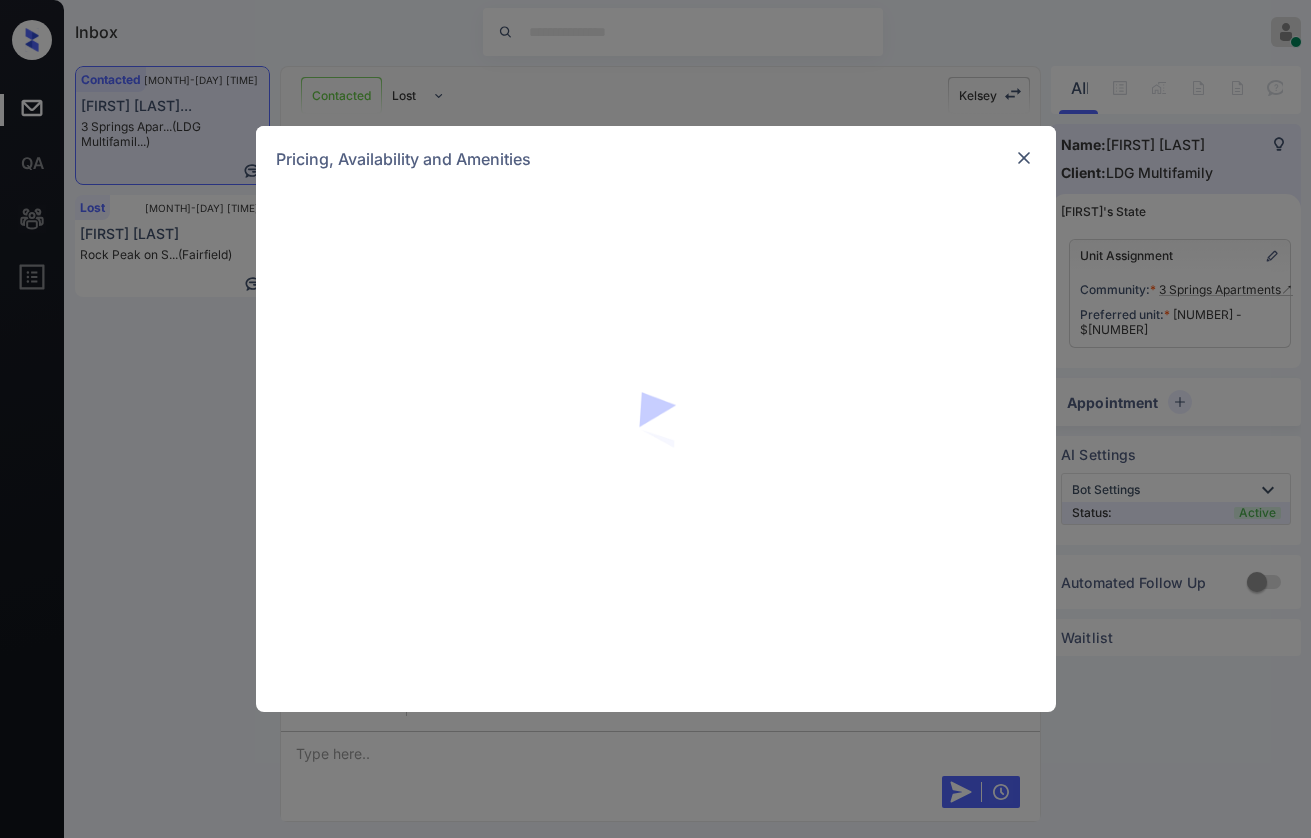 scroll, scrollTop: 0, scrollLeft: 0, axis: both 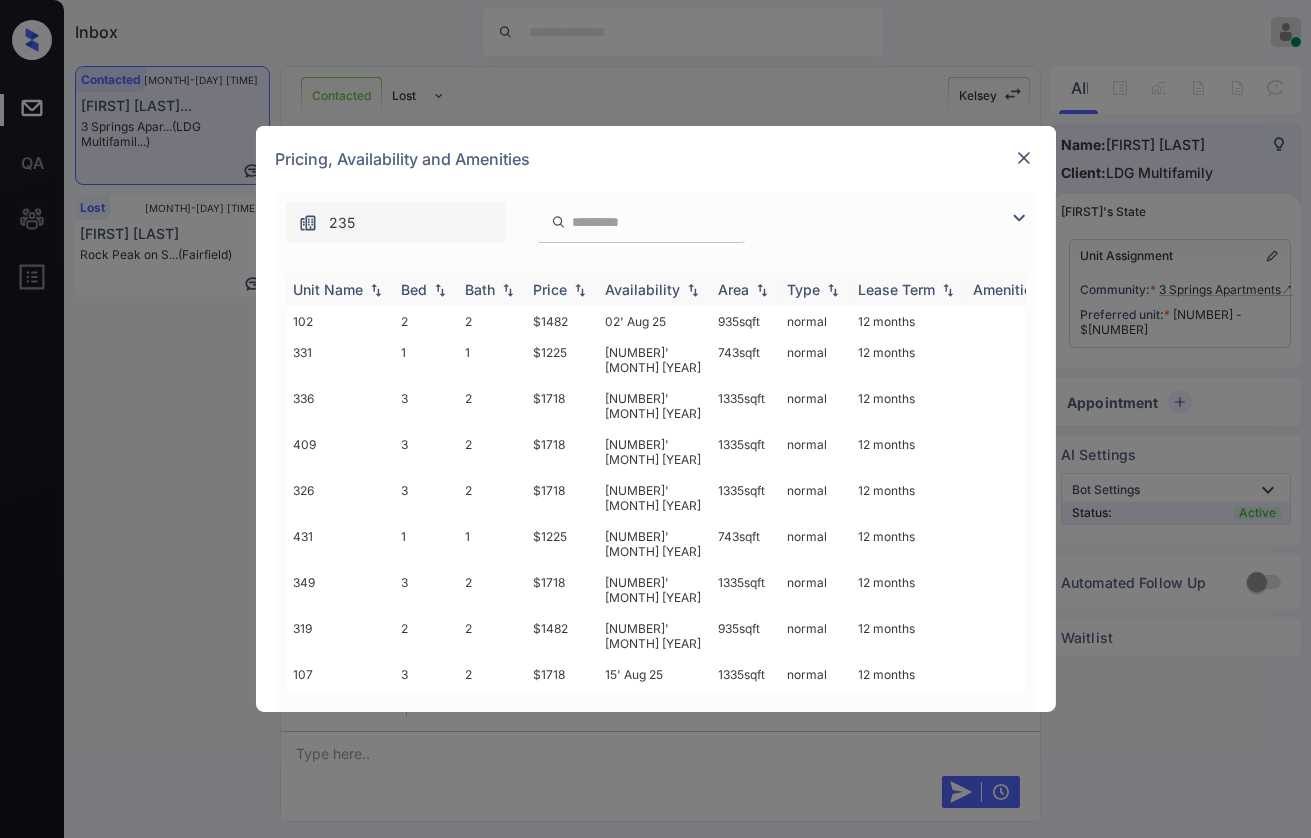 click on "Bed" at bounding box center (415, 289) 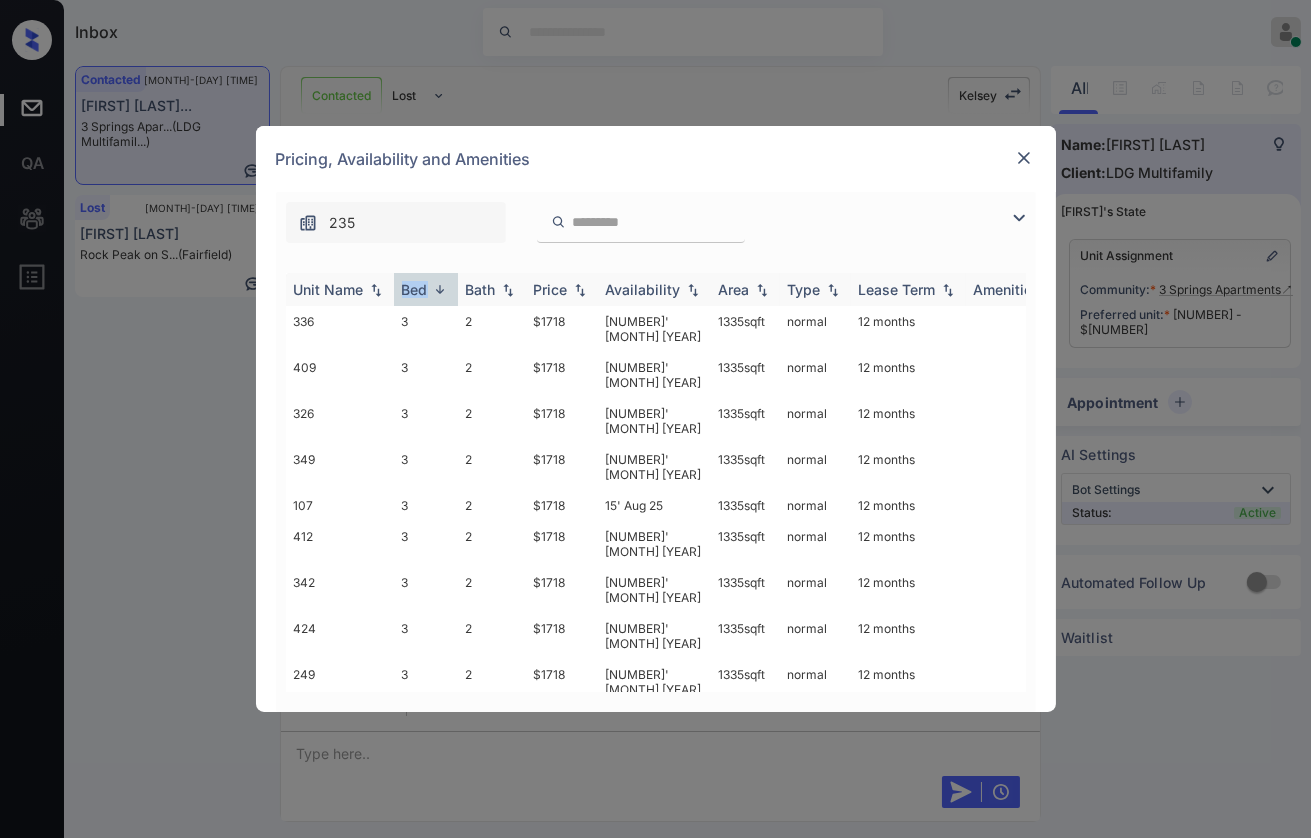 click on "Bed" at bounding box center [415, 289] 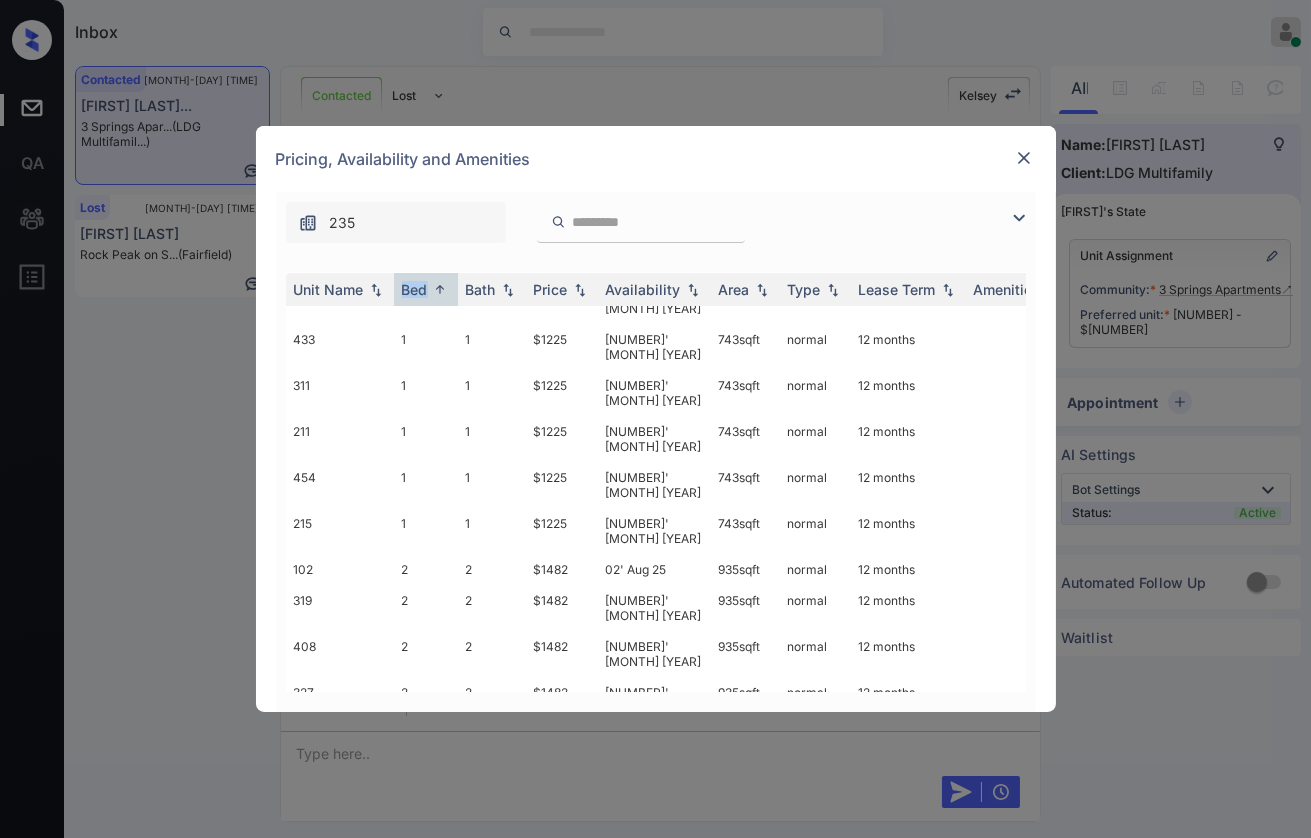 scroll, scrollTop: 41, scrollLeft: 0, axis: vertical 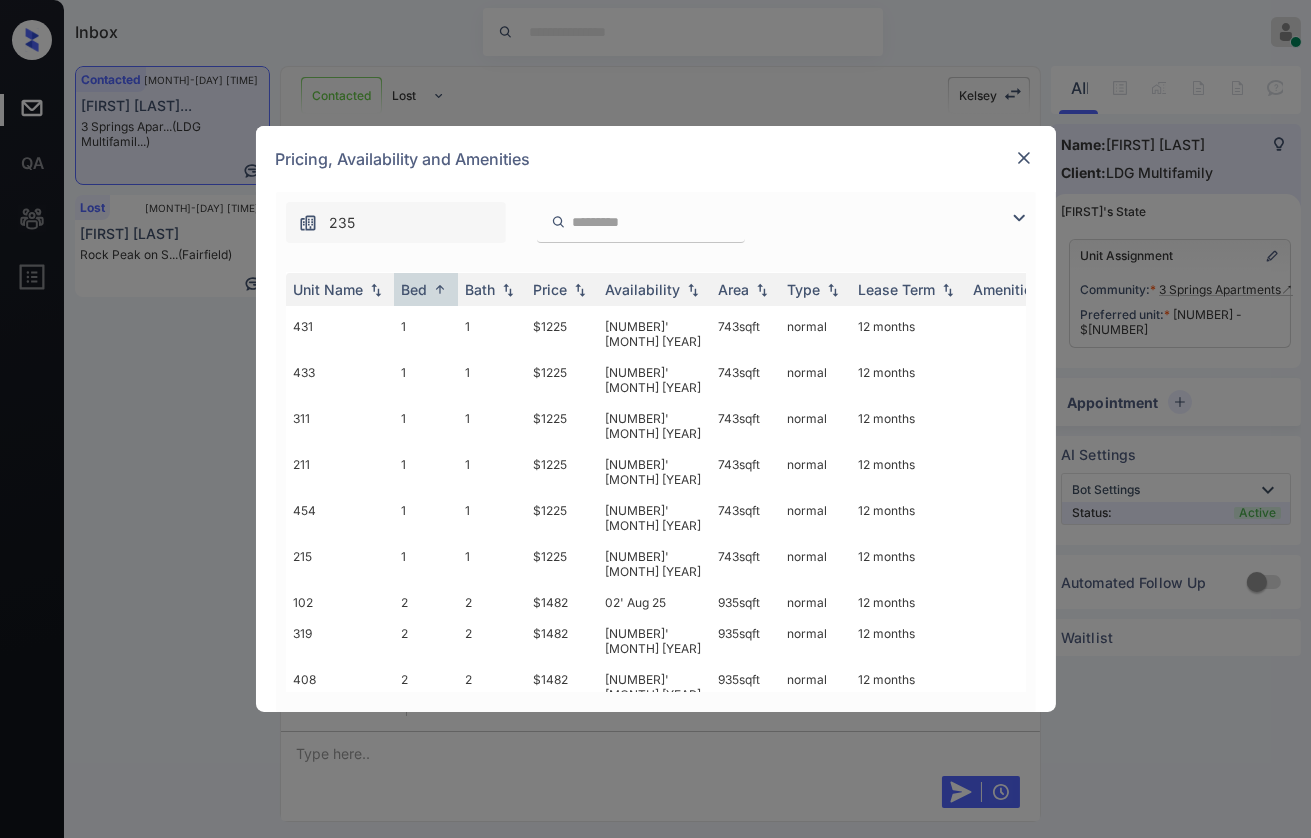drag, startPoint x: 541, startPoint y: 614, endPoint x: 573, endPoint y: 610, distance: 32.24903 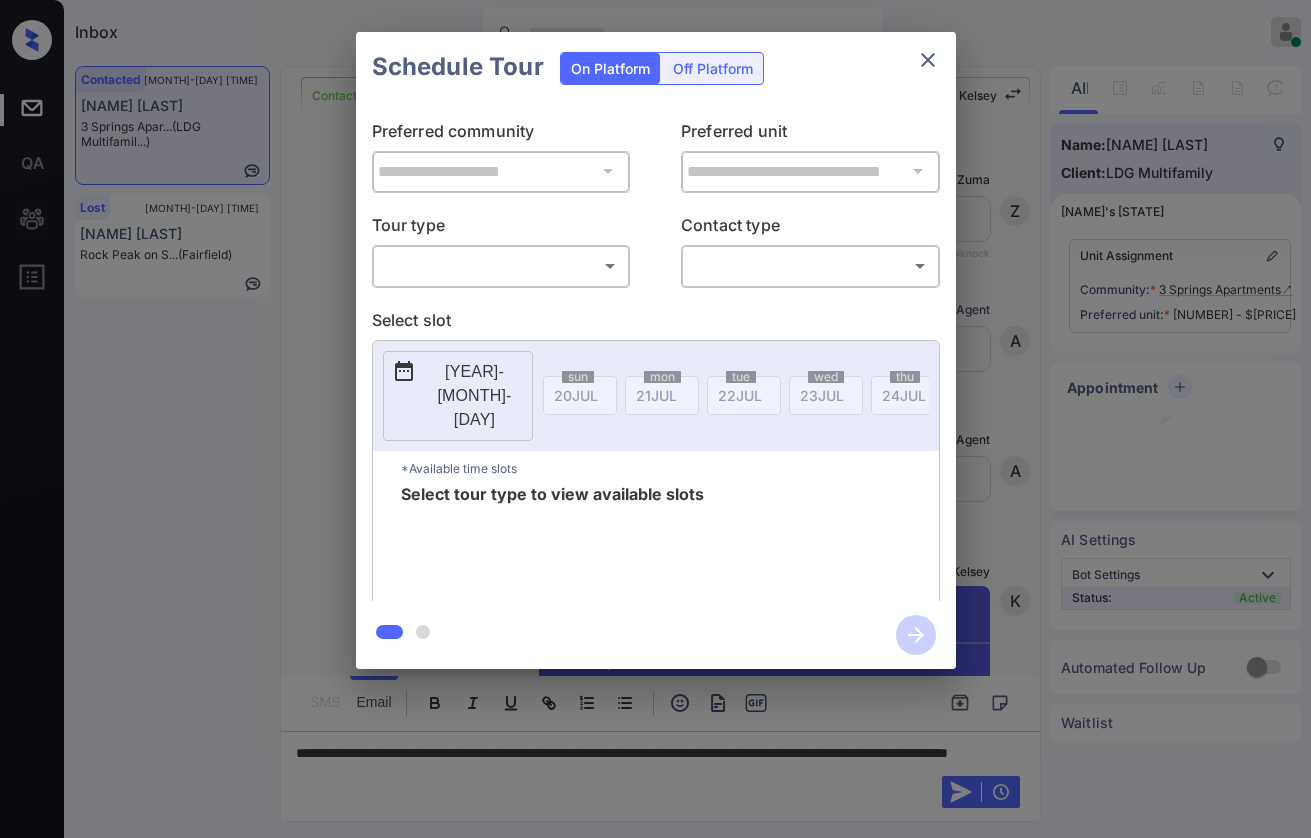 scroll, scrollTop: 0, scrollLeft: 0, axis: both 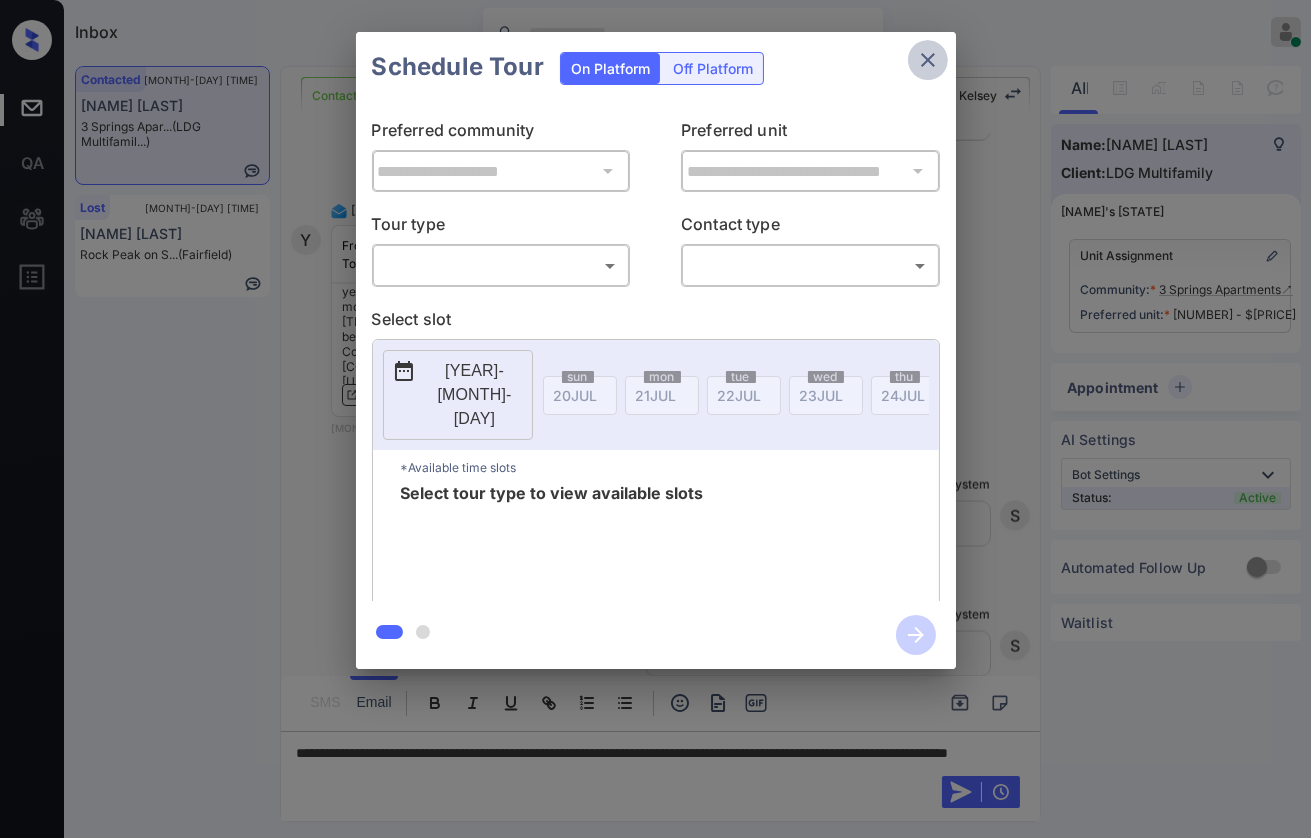 click 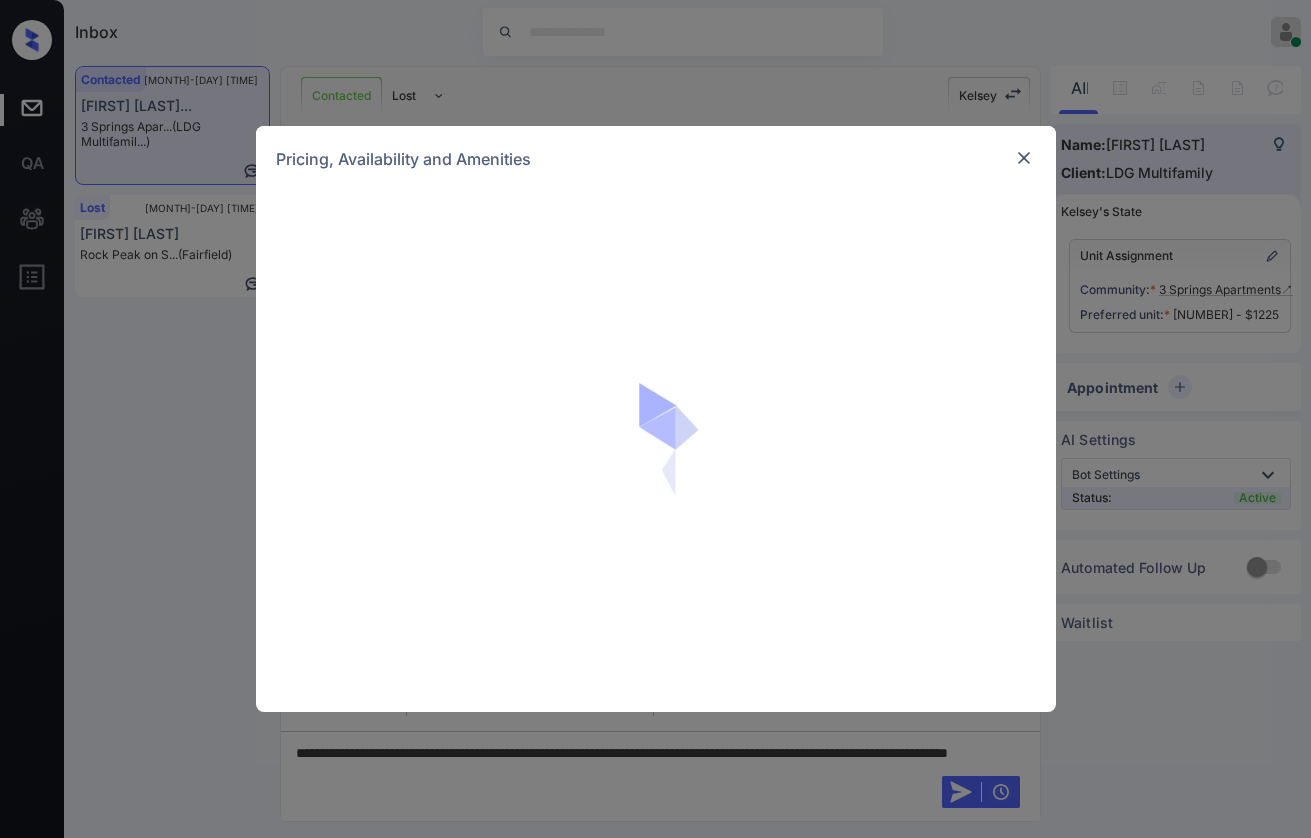 scroll, scrollTop: 0, scrollLeft: 0, axis: both 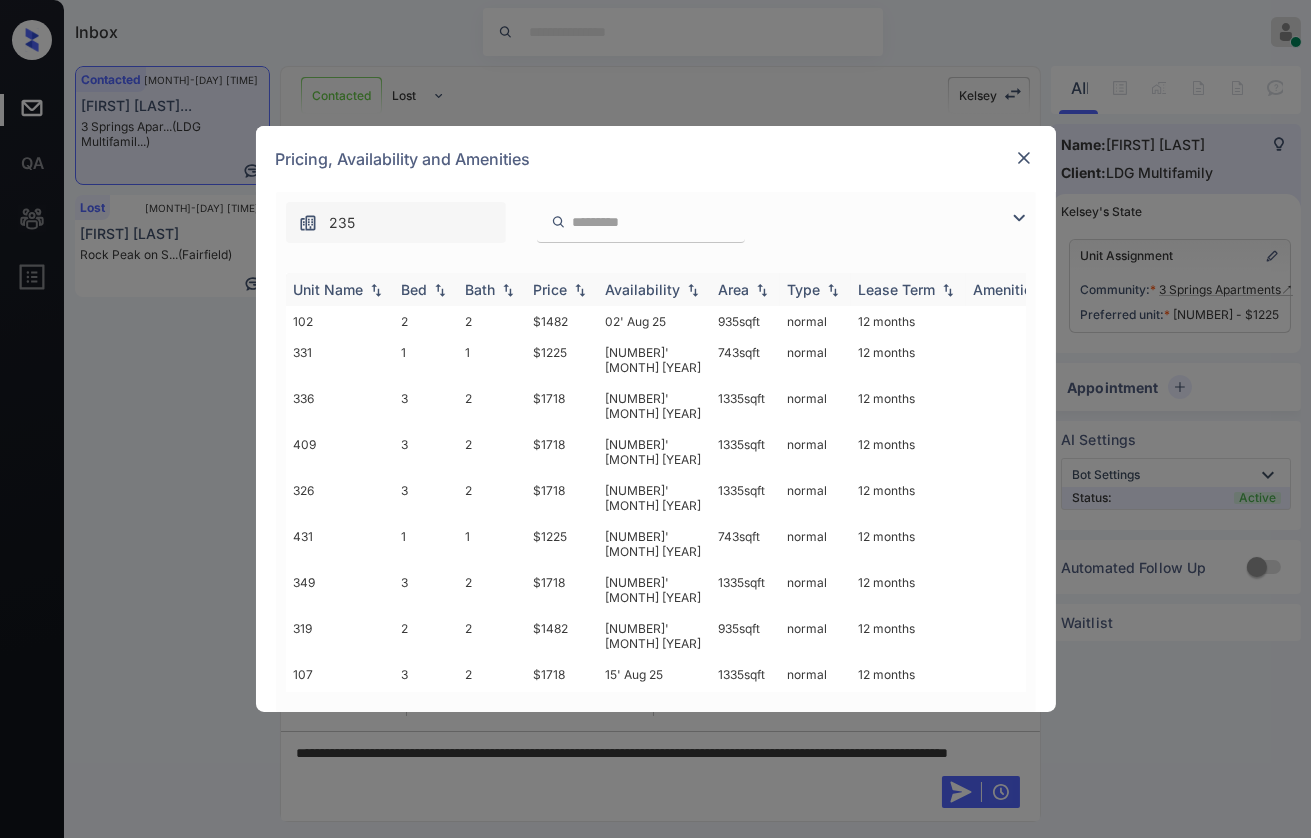 click on "Bed" at bounding box center [415, 289] 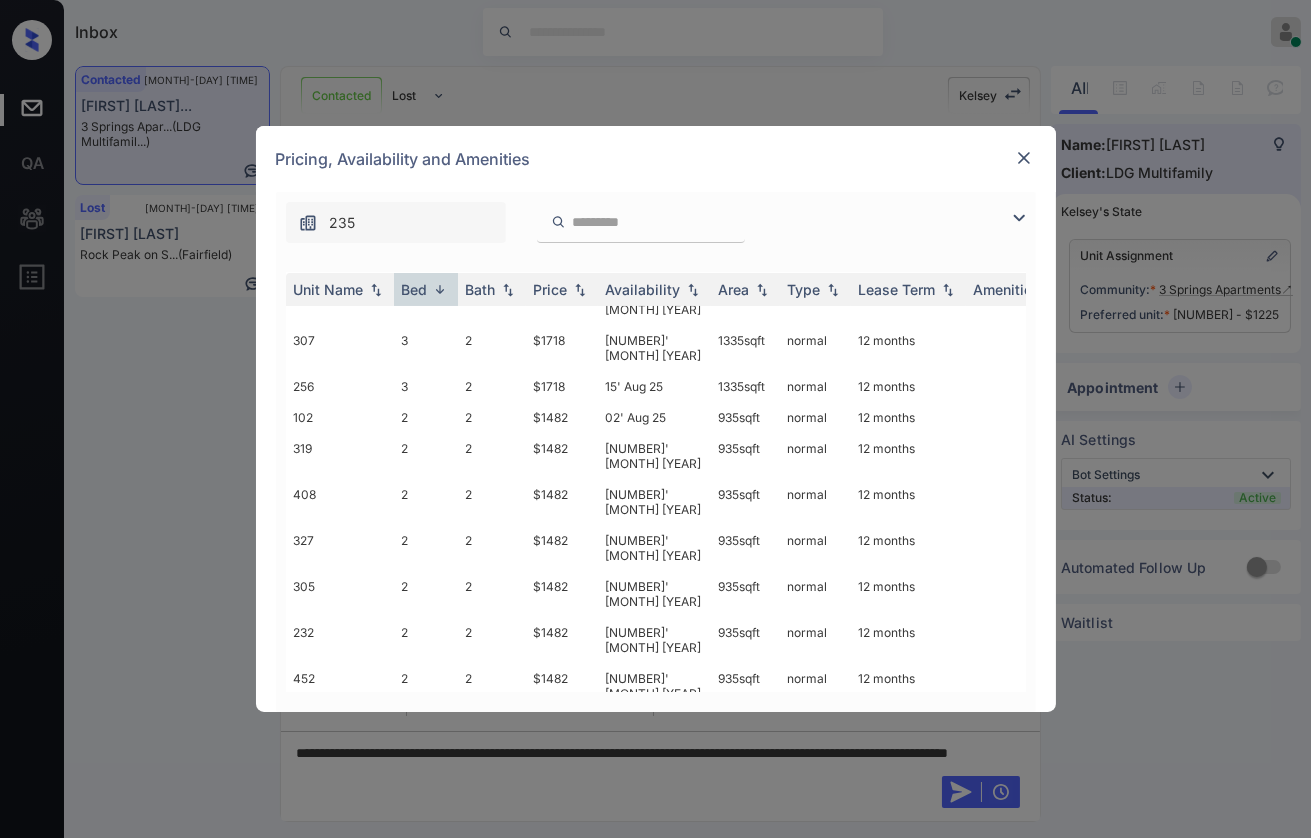 scroll, scrollTop: 708, scrollLeft: 0, axis: vertical 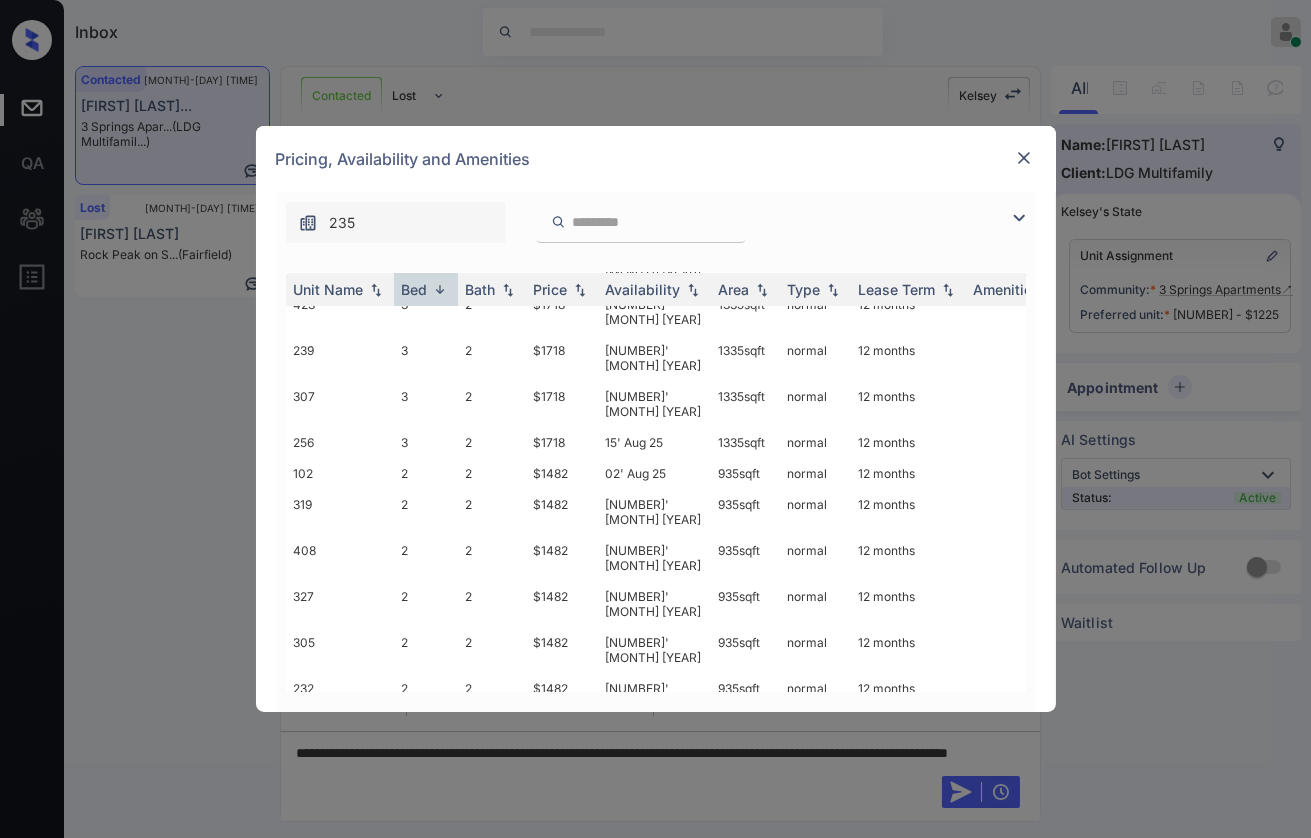 drag, startPoint x: 531, startPoint y: 423, endPoint x: 574, endPoint y: 423, distance: 43 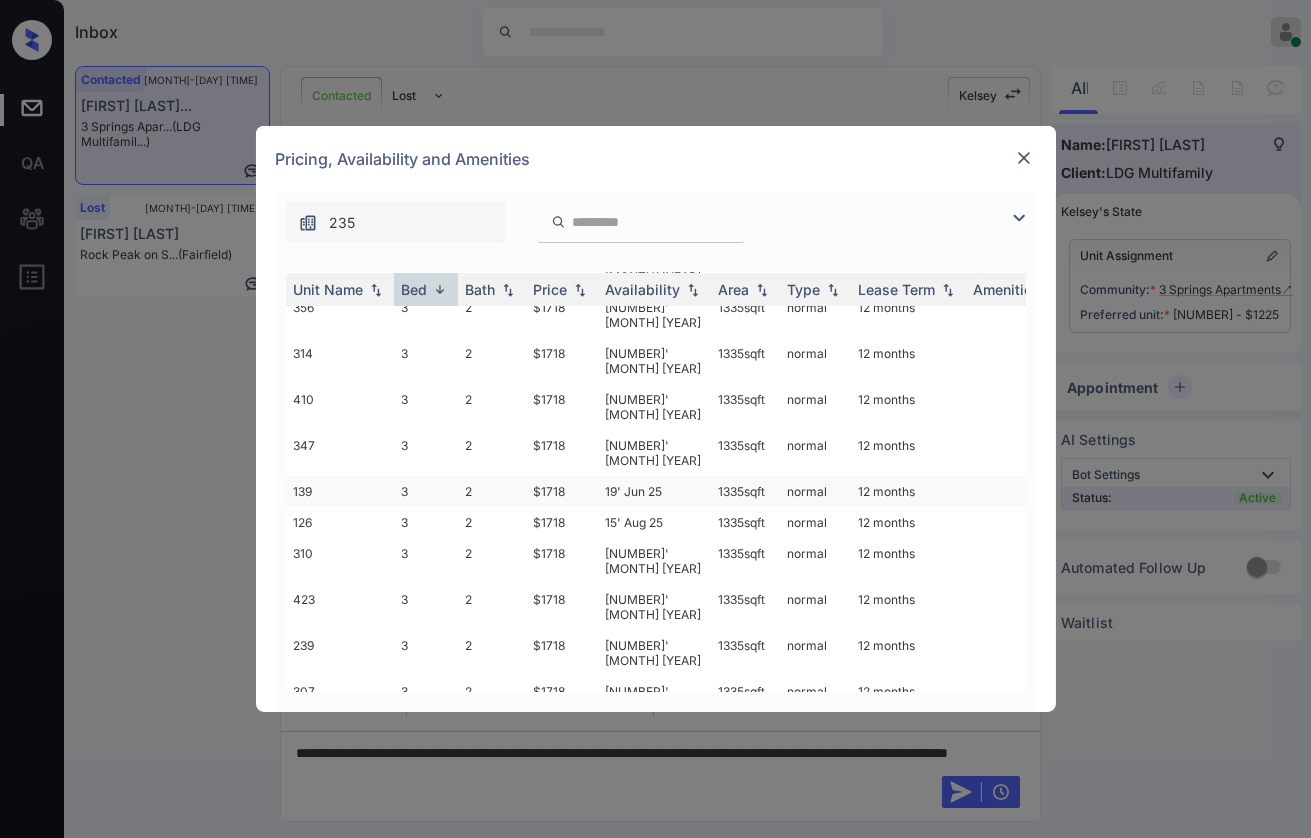 scroll, scrollTop: 375, scrollLeft: 0, axis: vertical 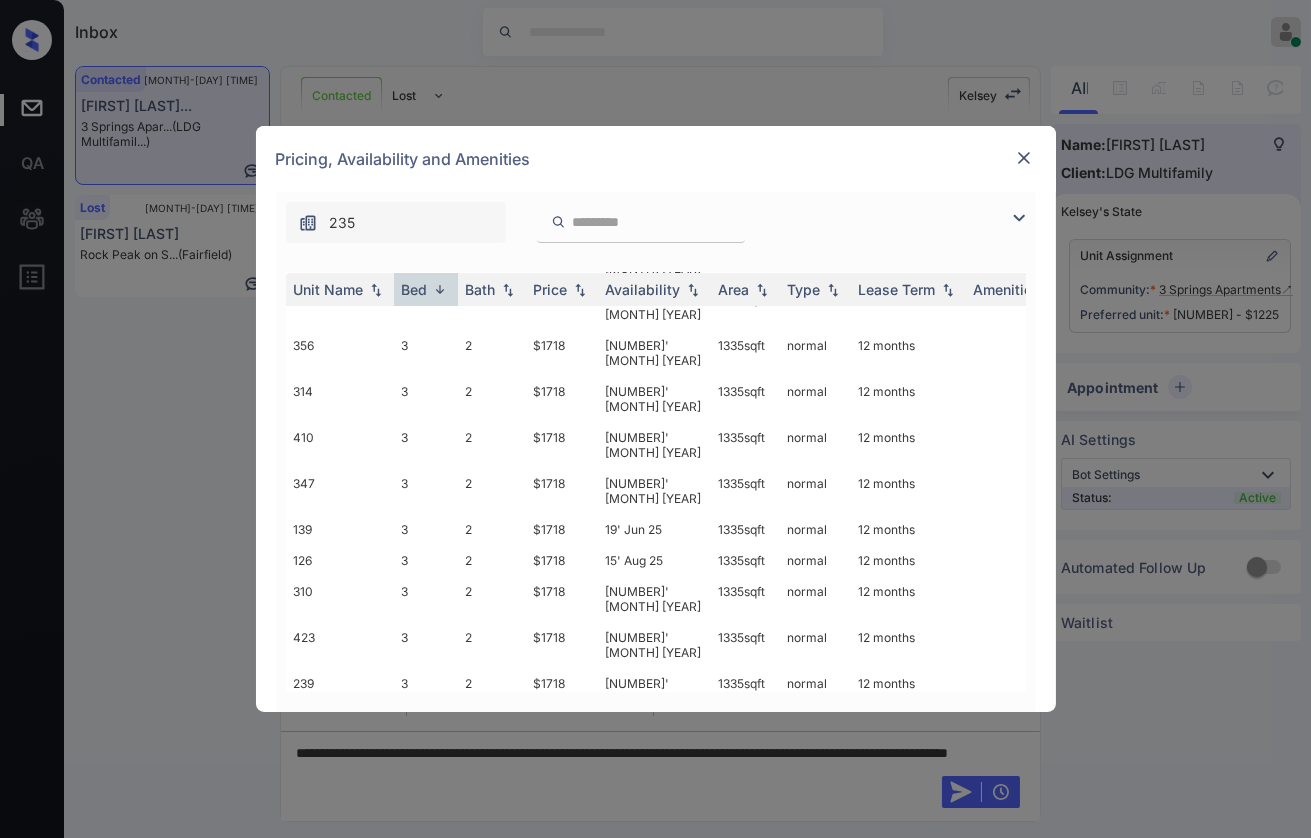 click at bounding box center (1024, 158) 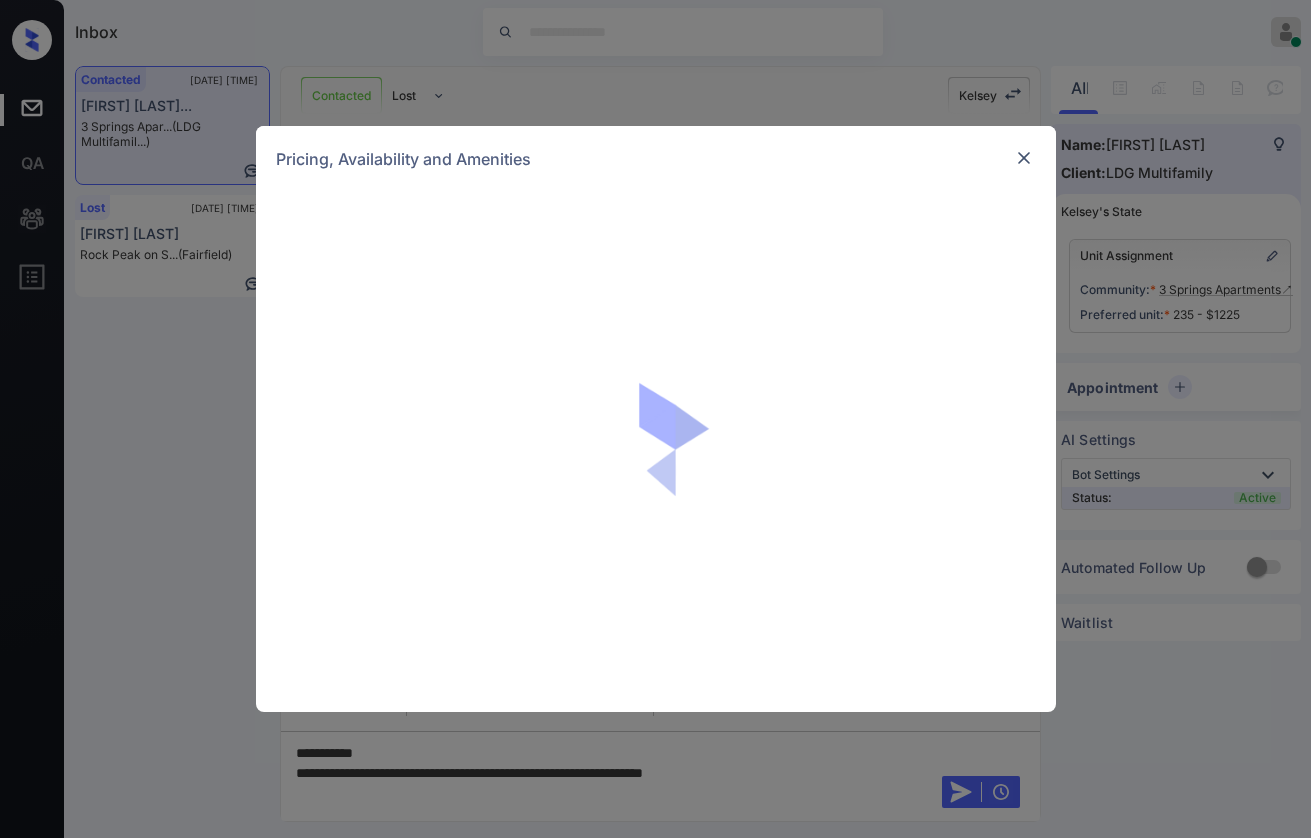 scroll, scrollTop: 0, scrollLeft: 0, axis: both 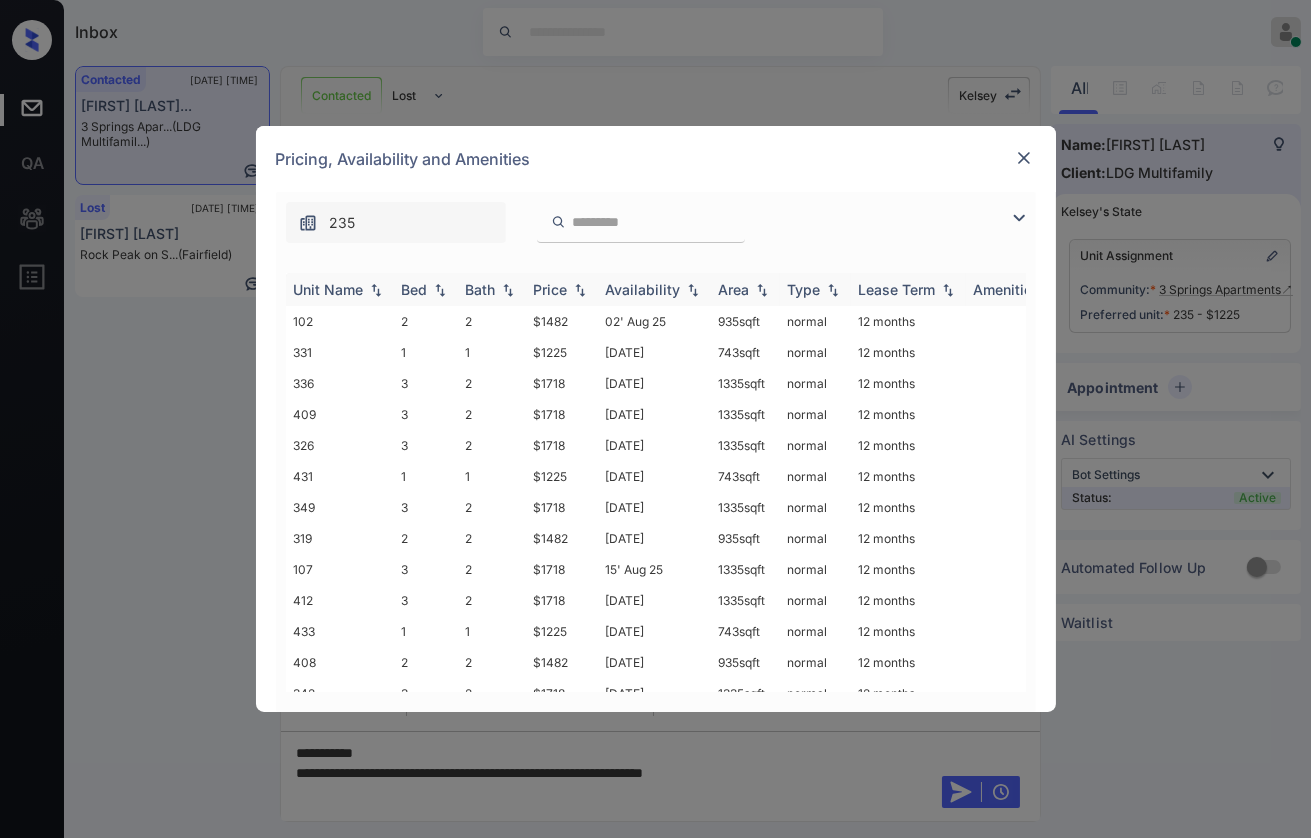 drag, startPoint x: 433, startPoint y: 297, endPoint x: 422, endPoint y: 297, distance: 11 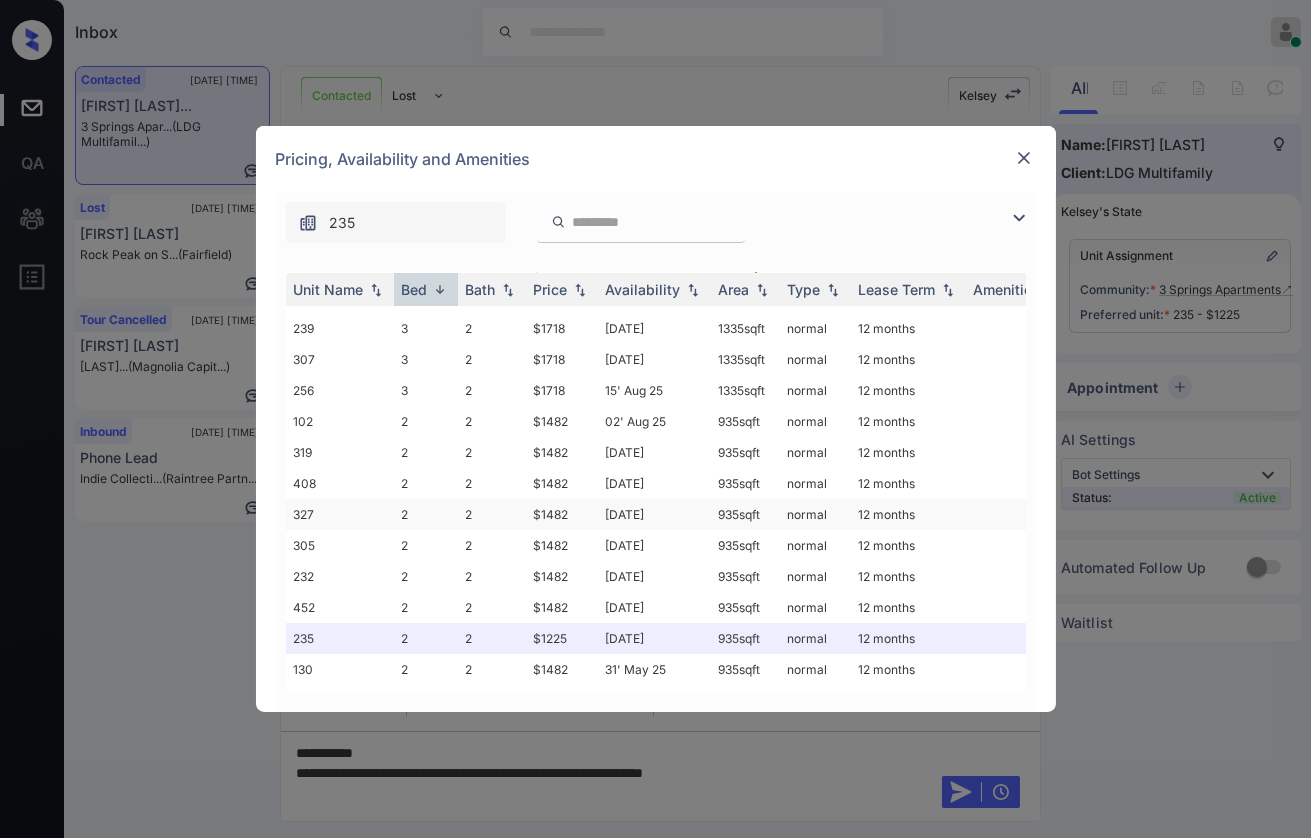 scroll, scrollTop: 555, scrollLeft: 0, axis: vertical 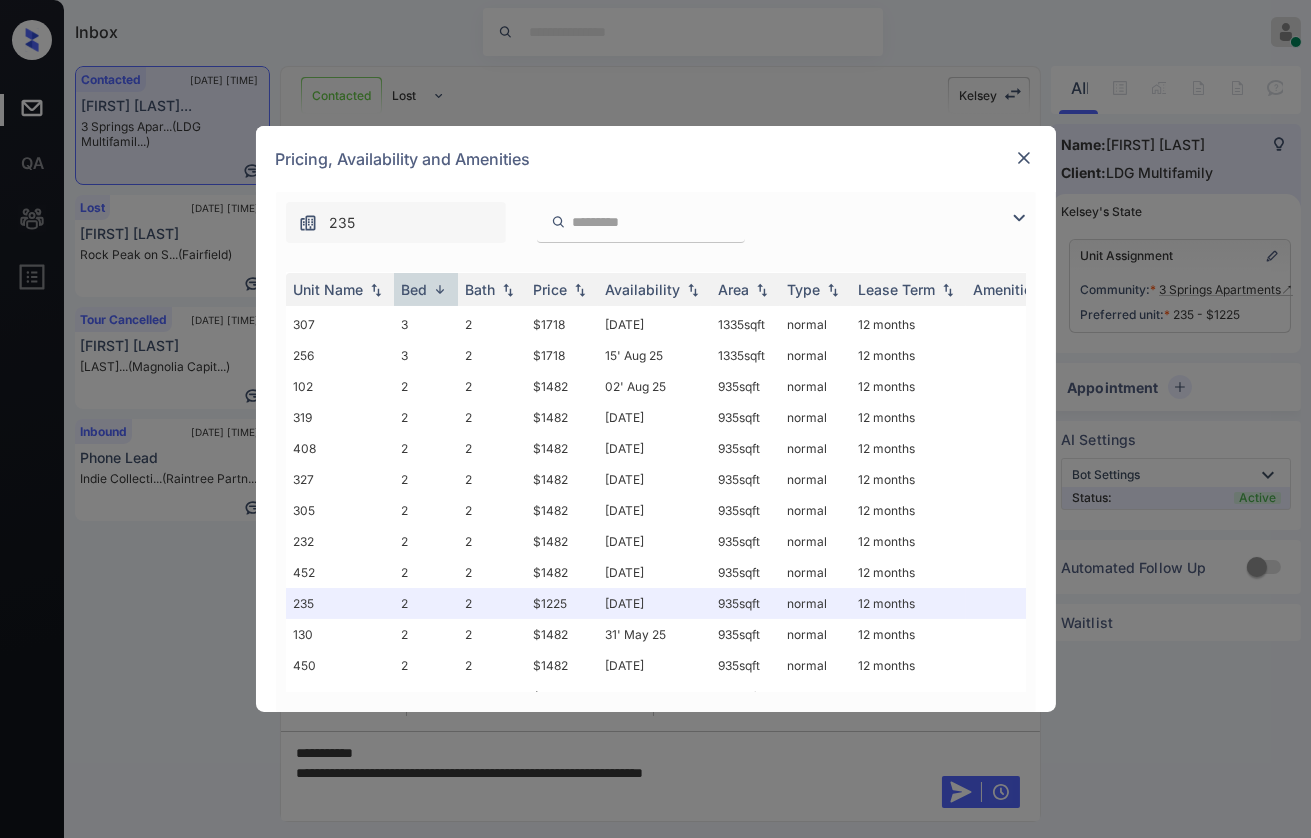 click at bounding box center [1024, 158] 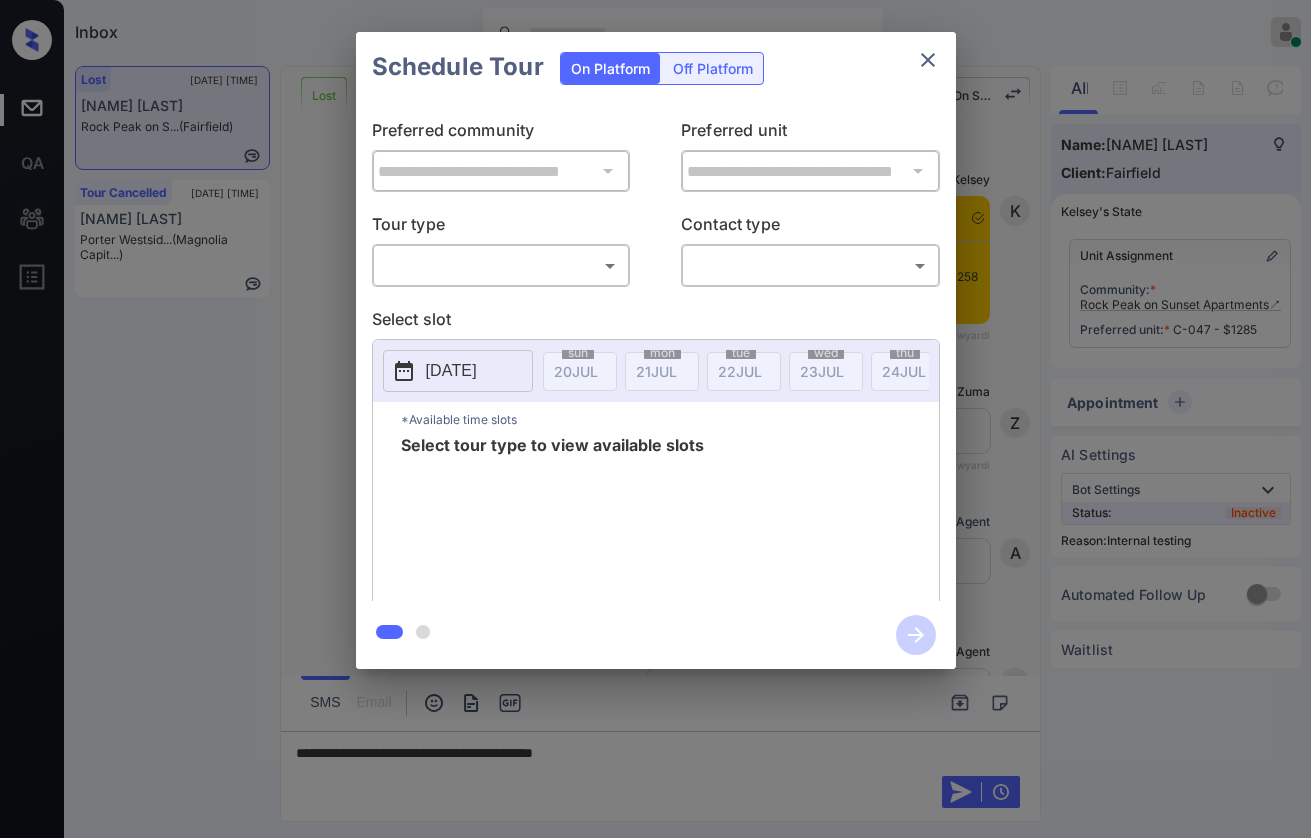 scroll, scrollTop: 0, scrollLeft: 0, axis: both 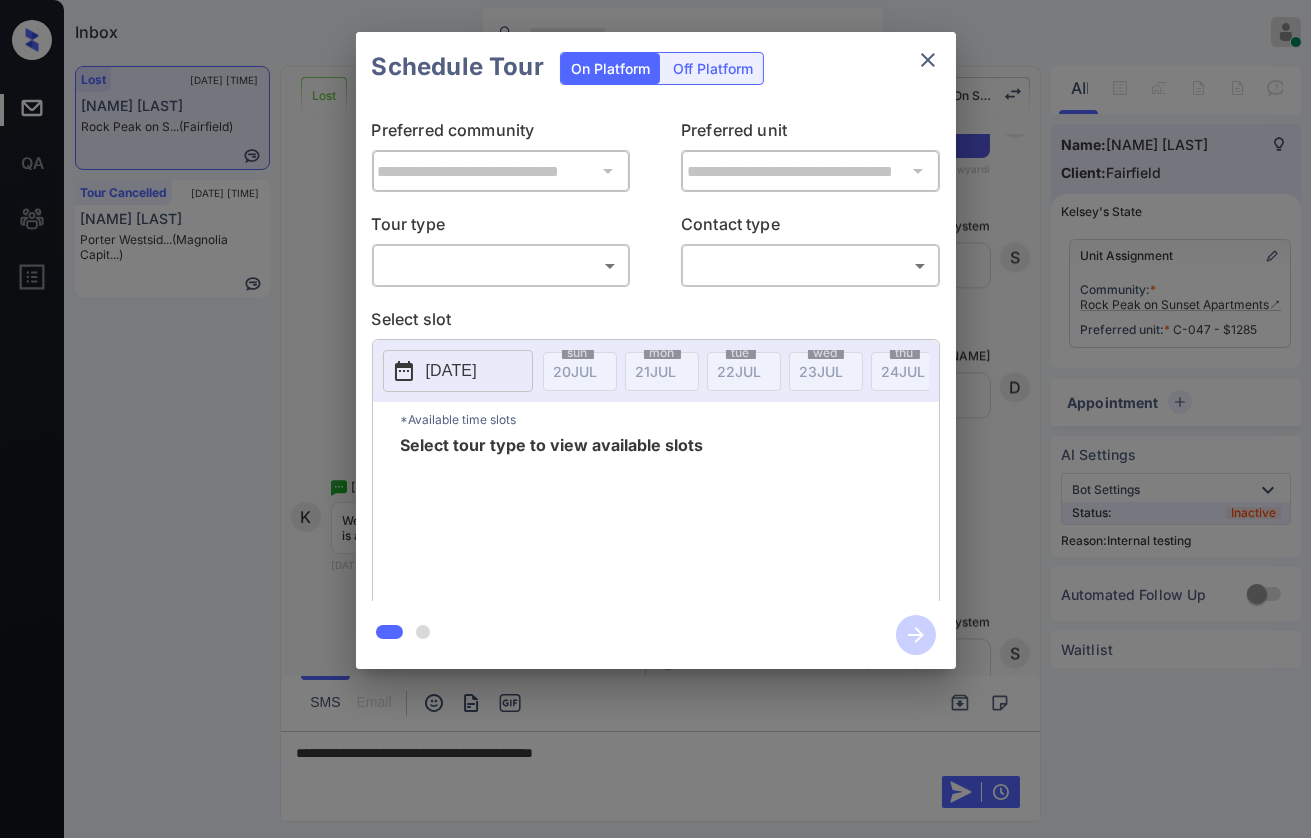click on "Inbox Danielle Dela Cruz Online Set yourself   offline Set yourself   on break Profile Switch to  dark  mode Sign out Lost [DATE] [TIME]   Kellie Terrill Rock Peak on S...  (Fairfield) Tour Cancelled [DATE] [TIME]   Trang Dang Porter Westsid...  (Magnolia Capit...) Lost Lead Sentiment: Angry Upon sliding the acknowledgement:  Lead will move to lost stage. * ​ SMS and call option will be set to opt out. AFM will be turned off for the lead. Rock Peak On Sunset Apartments New Message Kelsey Notes Note: https://conversation.getzuma.com/687bffabf9b368bc2585b650 - Paste this link into your browser to view Kelsey’s conversation with the prospect [DATE] [TIME]  Sync'd w  yardi K New Message Zuma Lead transferred to leasing agent: kelsey [DATE] [TIME]  Sync'd w  yardi Z New Message Agent Lead created via leadPoller in Inbound stage. [DATE] [TIME] A New Message Agent AFM Request sent to Kelsey. [DATE] [TIME] A New Message Agent Notes Note: [DATE] [TIME] A New Message K K" at bounding box center [655, 419] 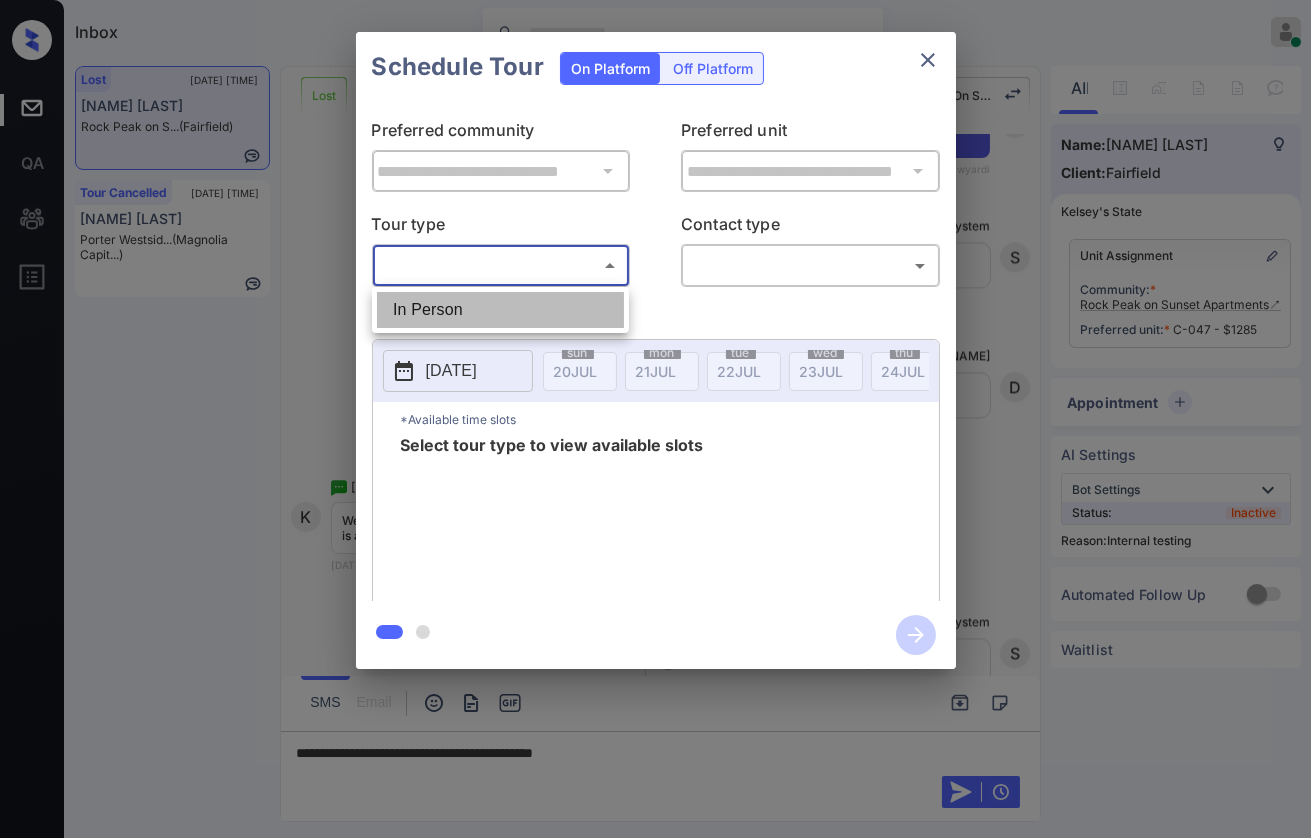drag, startPoint x: 449, startPoint y: 307, endPoint x: 488, endPoint y: 354, distance: 61.073727 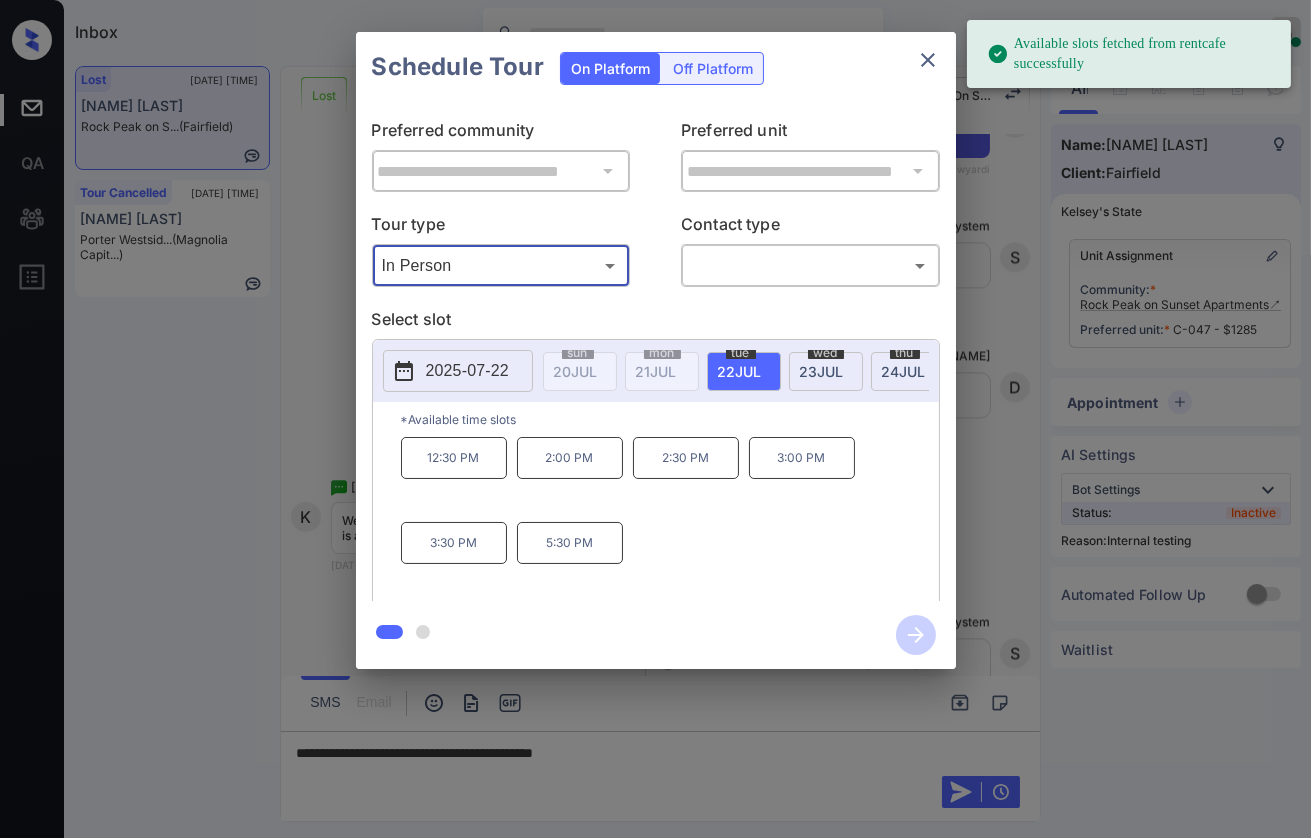 click on "2025-07-22" at bounding box center (467, 371) 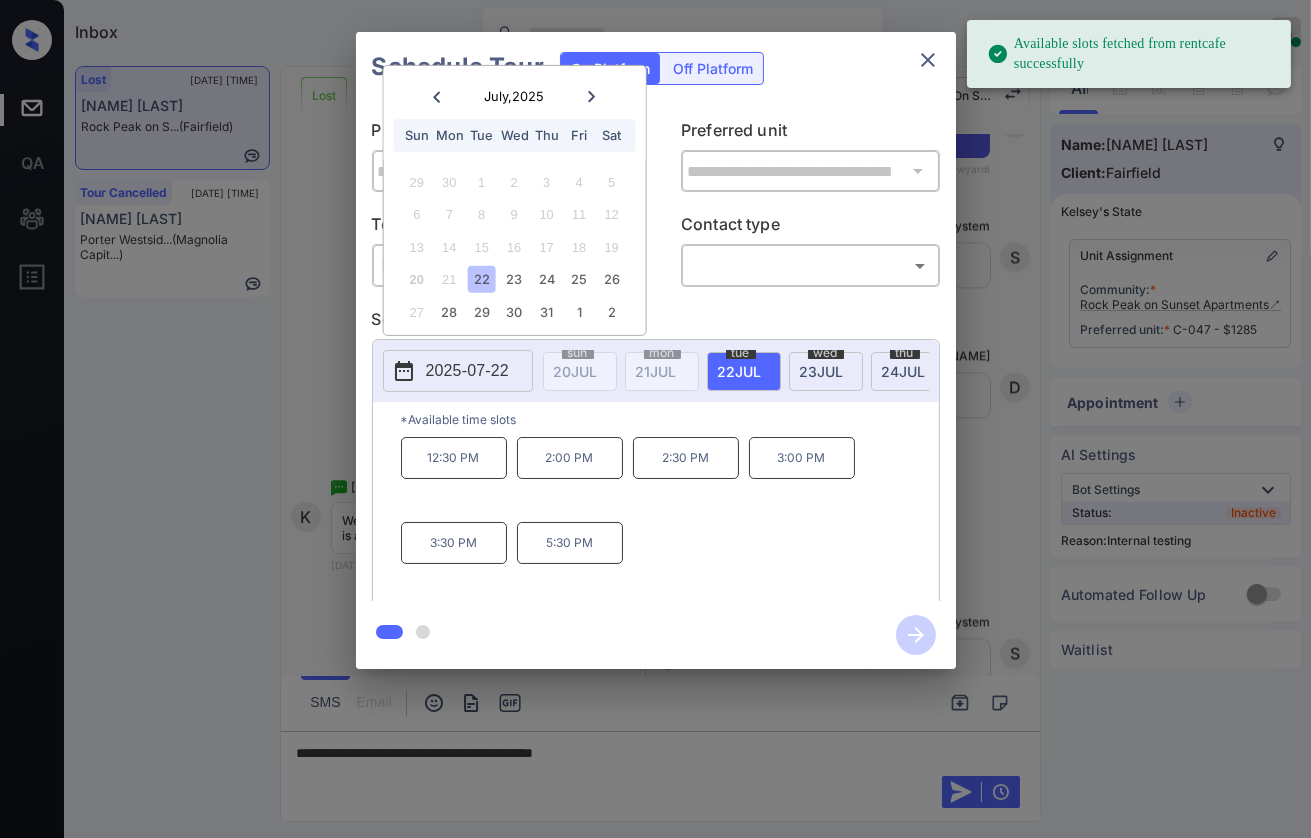 click 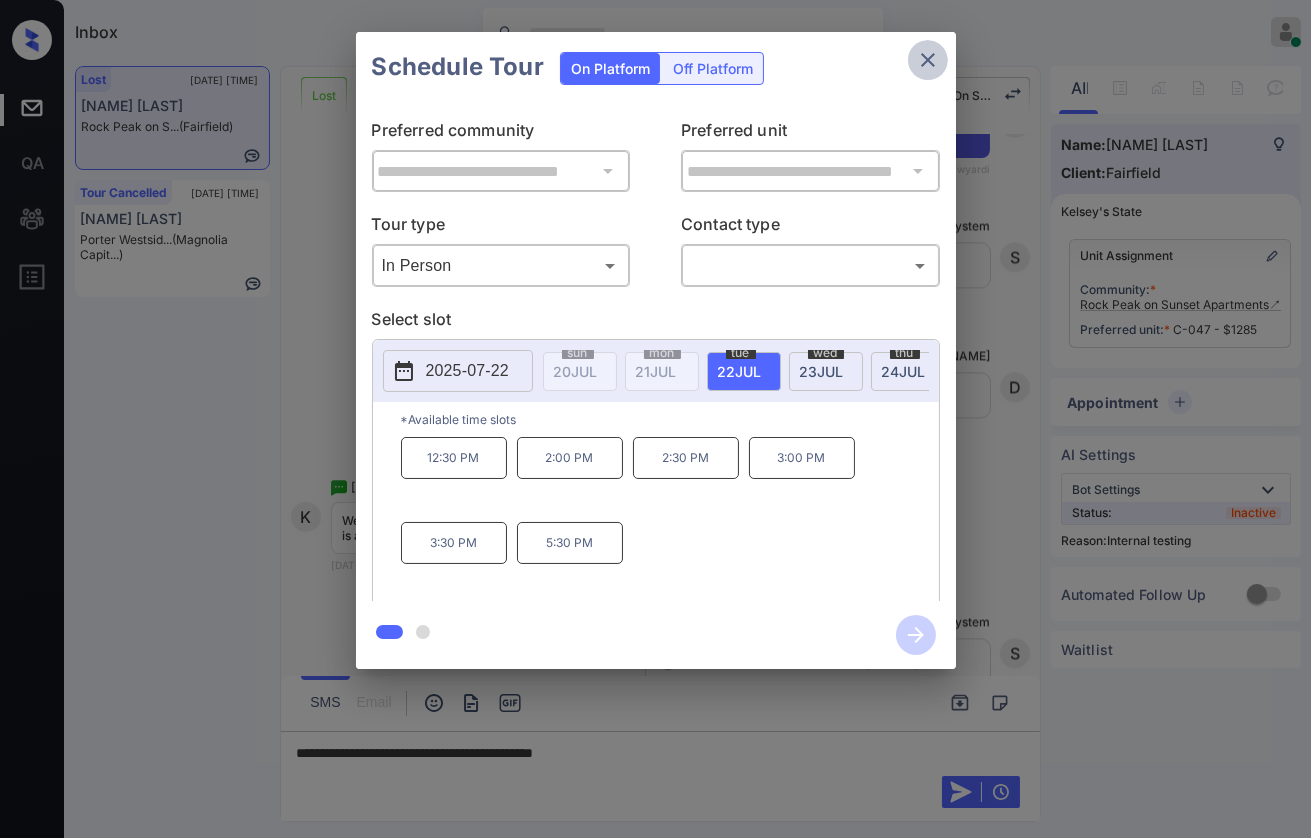 click 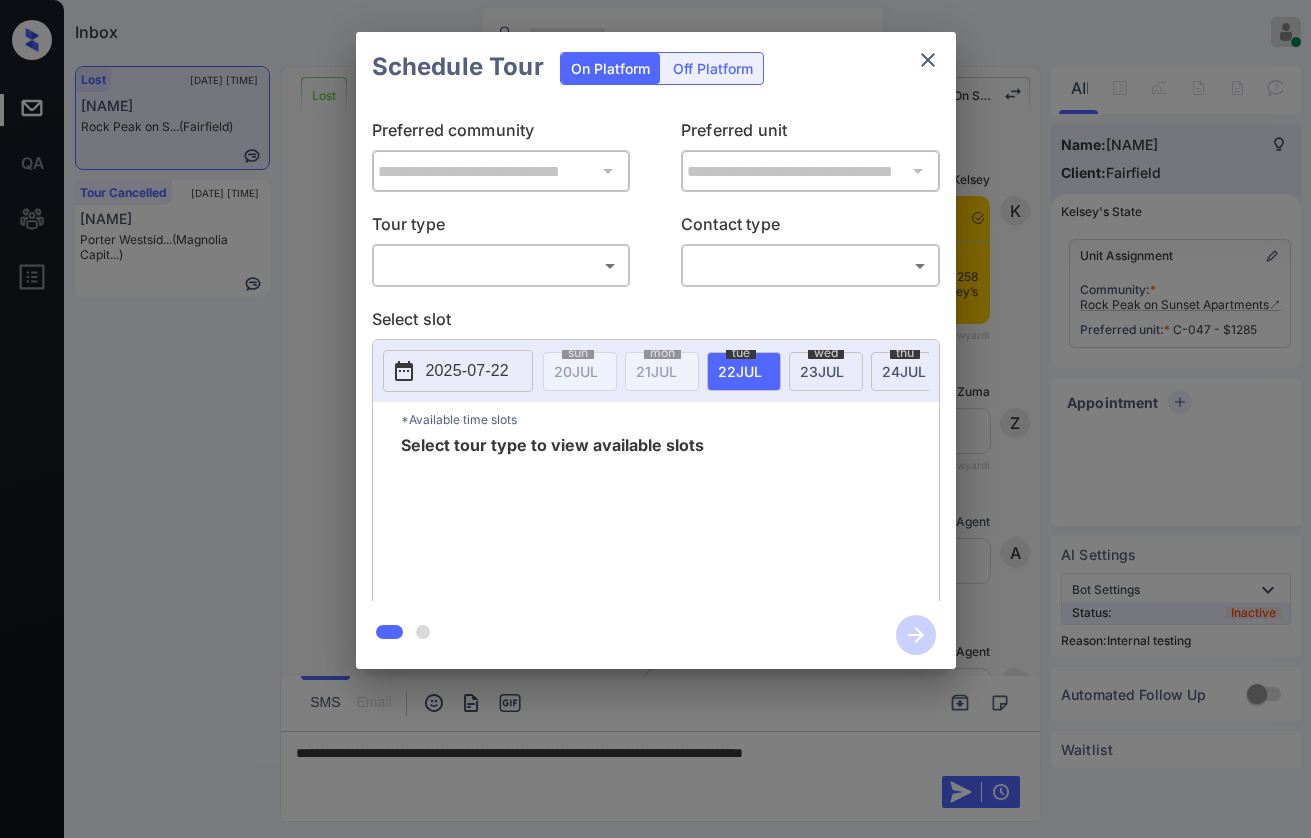 scroll, scrollTop: 0, scrollLeft: 0, axis: both 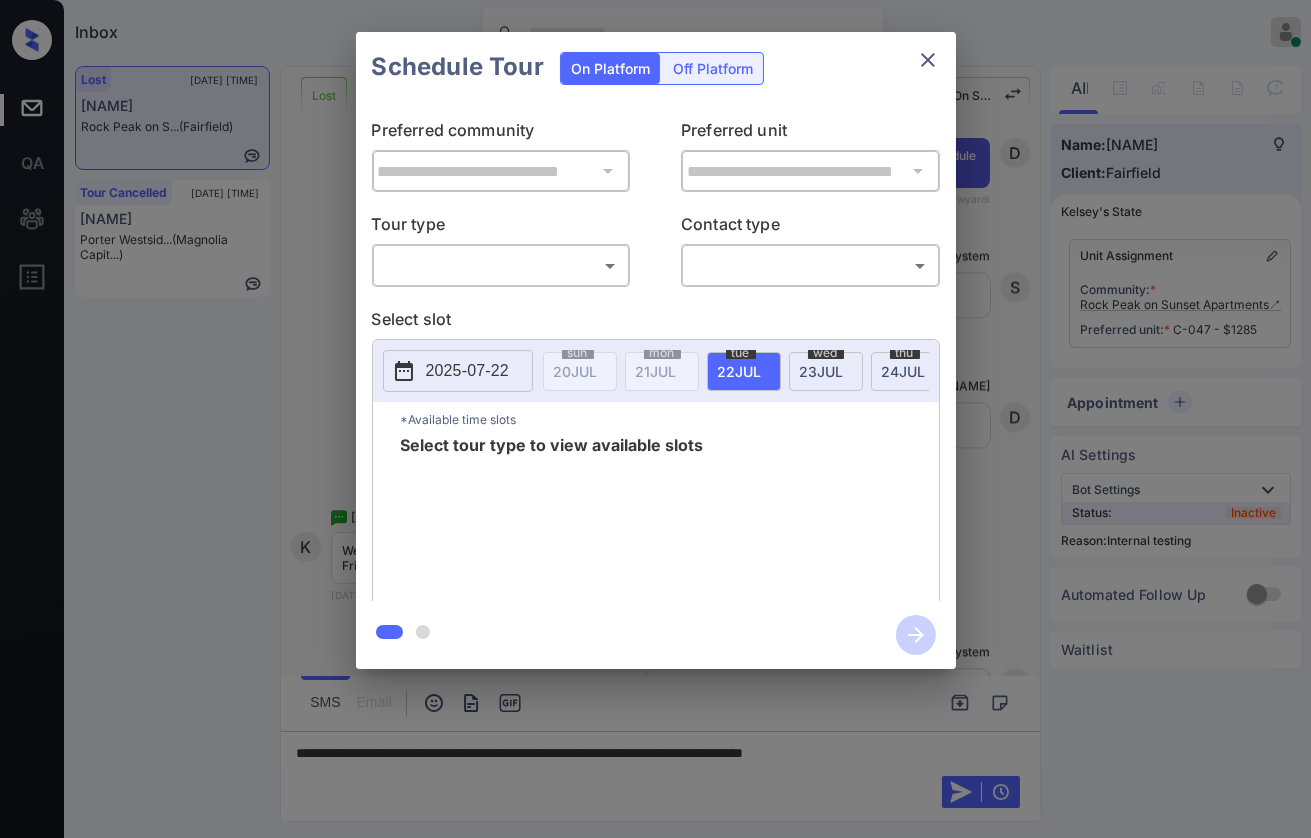 drag, startPoint x: 595, startPoint y: 290, endPoint x: 593, endPoint y: 279, distance: 11.18034 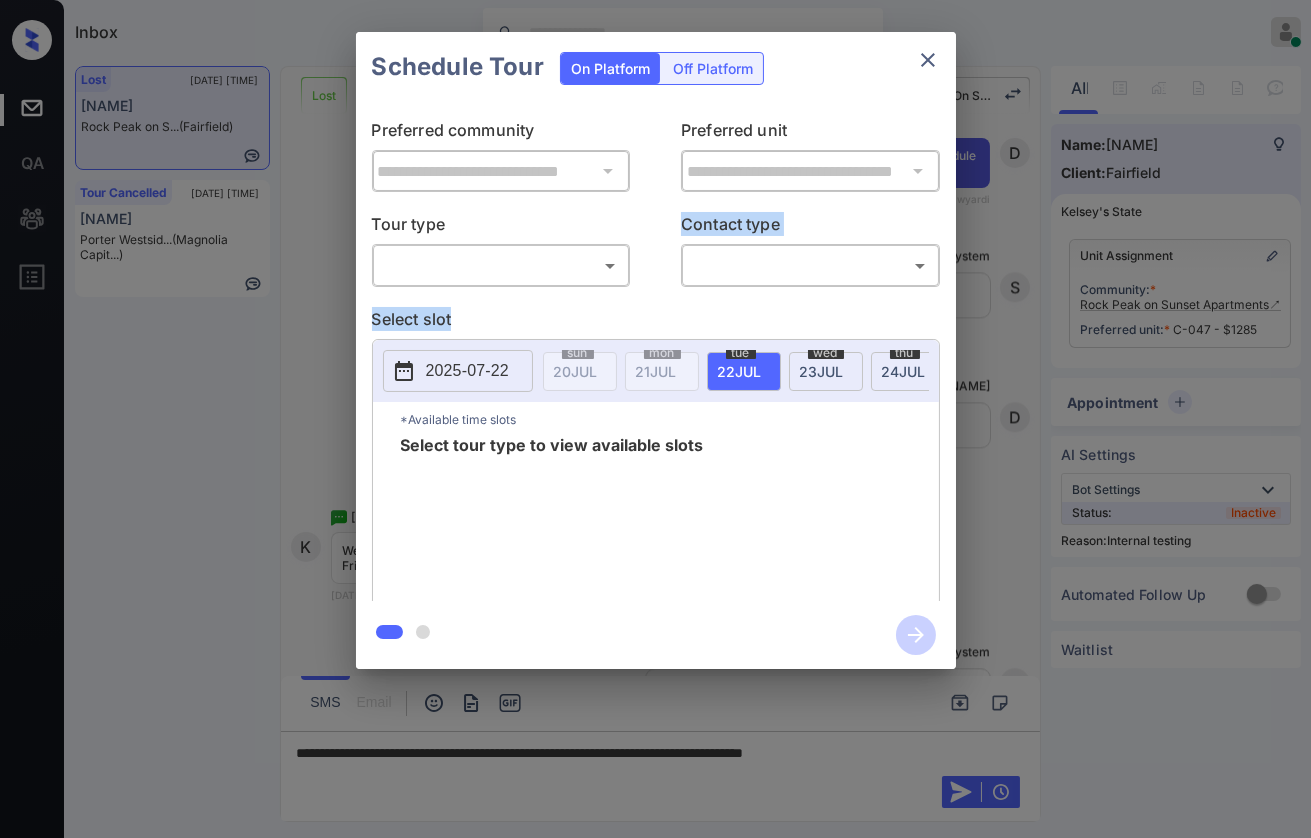 click on "Inbox Danielle Dela Cruz Online Set yourself   offline Set yourself   on break Profile Switch to  dark  mode Sign out Lost [DATE] [TIME]   Kellie Terrill Rock Peak on S...  (Fairfield) Tour Cancelled [DATE] [TIME]   Trang Dang Porter Westsid...  (Magnolia Capit...) Lost Lead Sentiment: Angry Upon sliding the acknowledgement:  Lead will move to lost stage. * ​ SMS and call option will be set to opt out. AFM will be turned off for the lead. Rock Peak On Sunset Apartments New Message Kelsey Notes Note: https://conversation.getzuma.com/687bffabf9b368bc2585b650 - Paste this link into your browser to view Kelsey’s conversation with the prospect [DATE] [TIME]  Sync'd w  yardi K New Message Zuma Lead transferred to leasing agent: kelsey [DATE] [TIME]  Sync'd w  yardi Z New Message Agent Lead created via leadPoller in Inbound stage. [DATE] [TIME] A New Message Agent AFM Request sent to Kelsey. [DATE] [TIME] A New Message Agent Notes Note: [DATE] [TIME] A New Message K K" at bounding box center (655, 419) 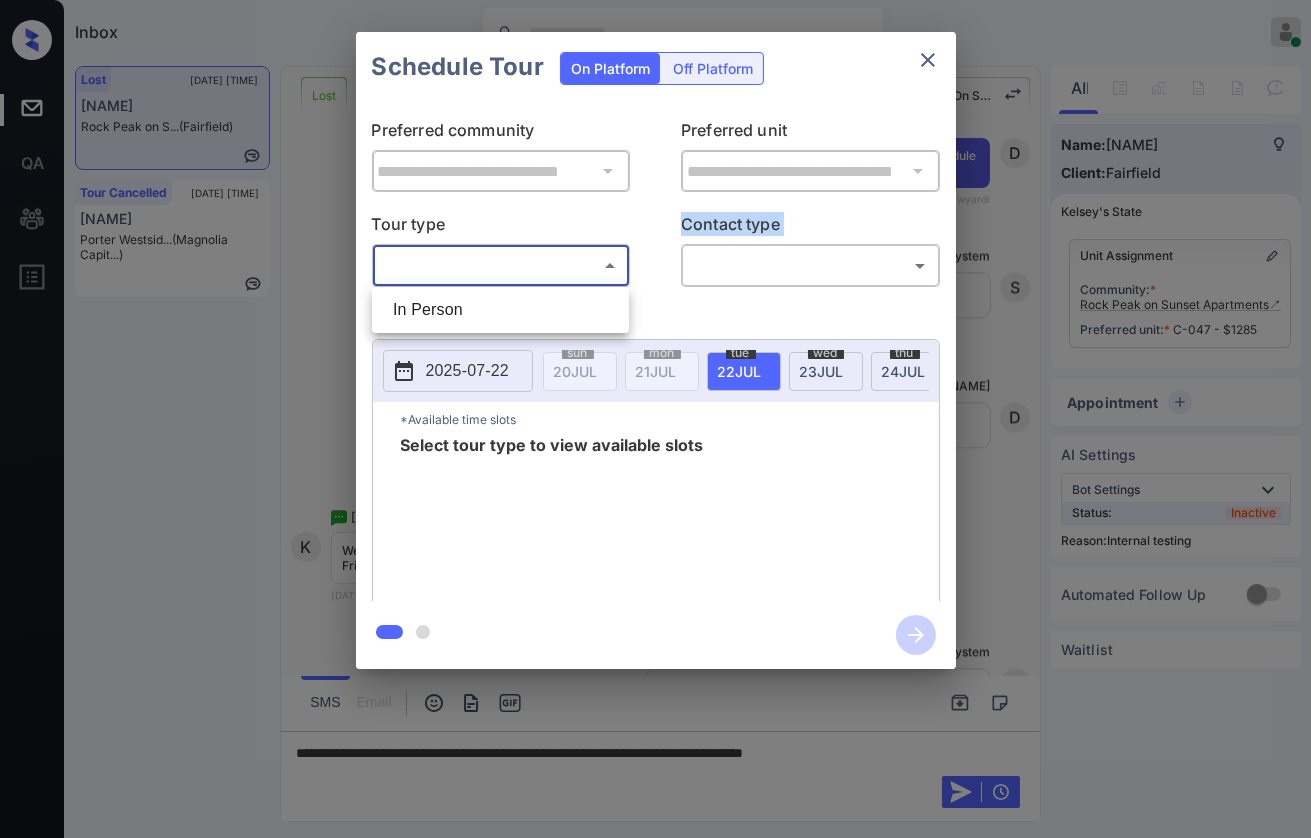 click on "In Person" at bounding box center (500, 310) 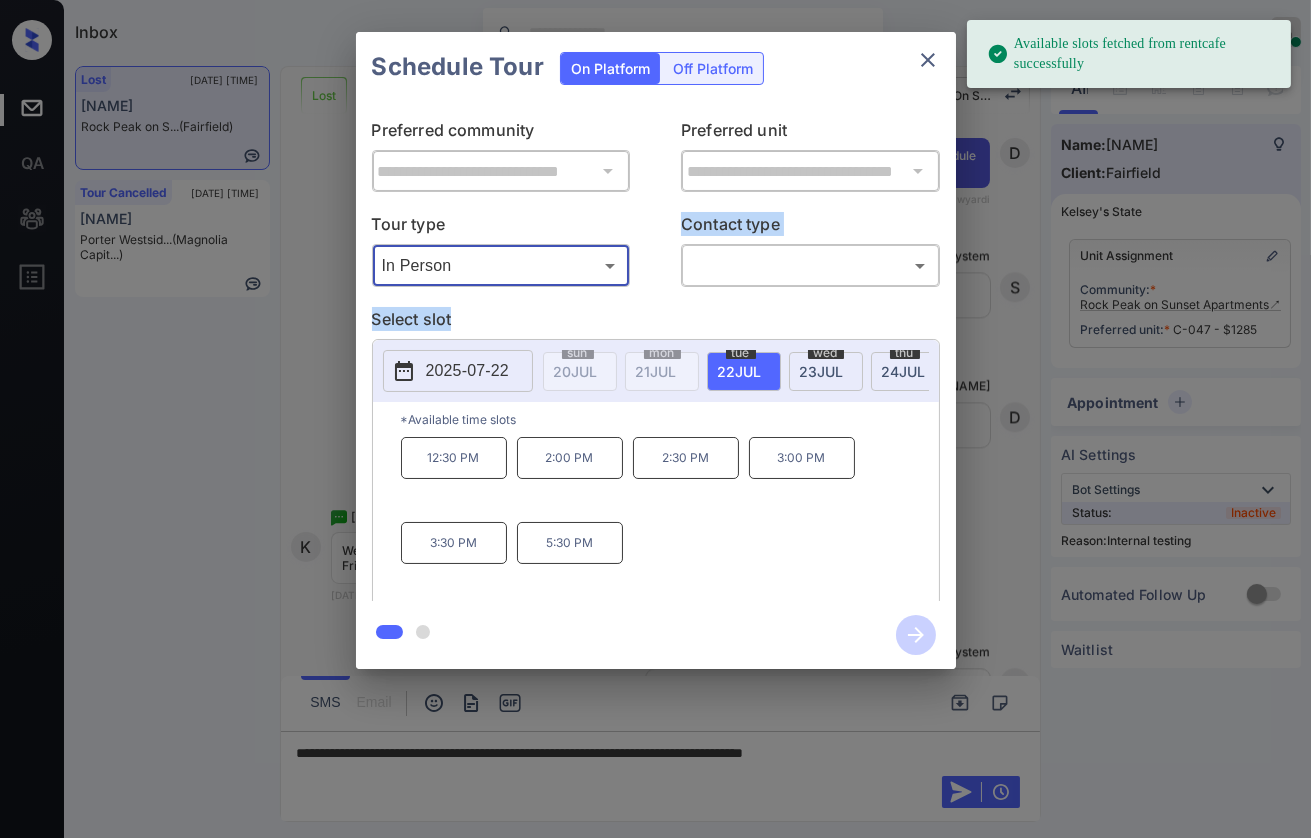 click on "2025-07-22" at bounding box center (467, 371) 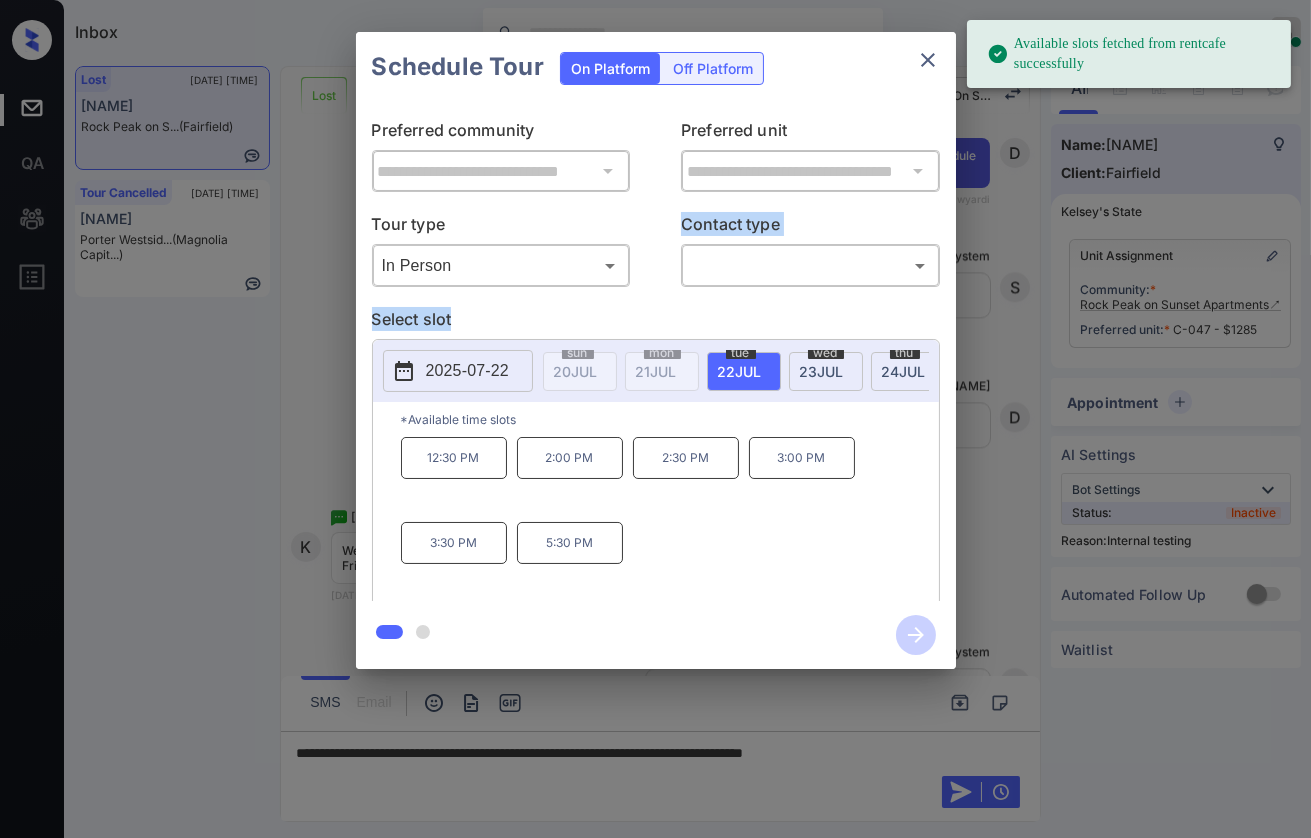 click on "2025-07-22" at bounding box center (467, 371) 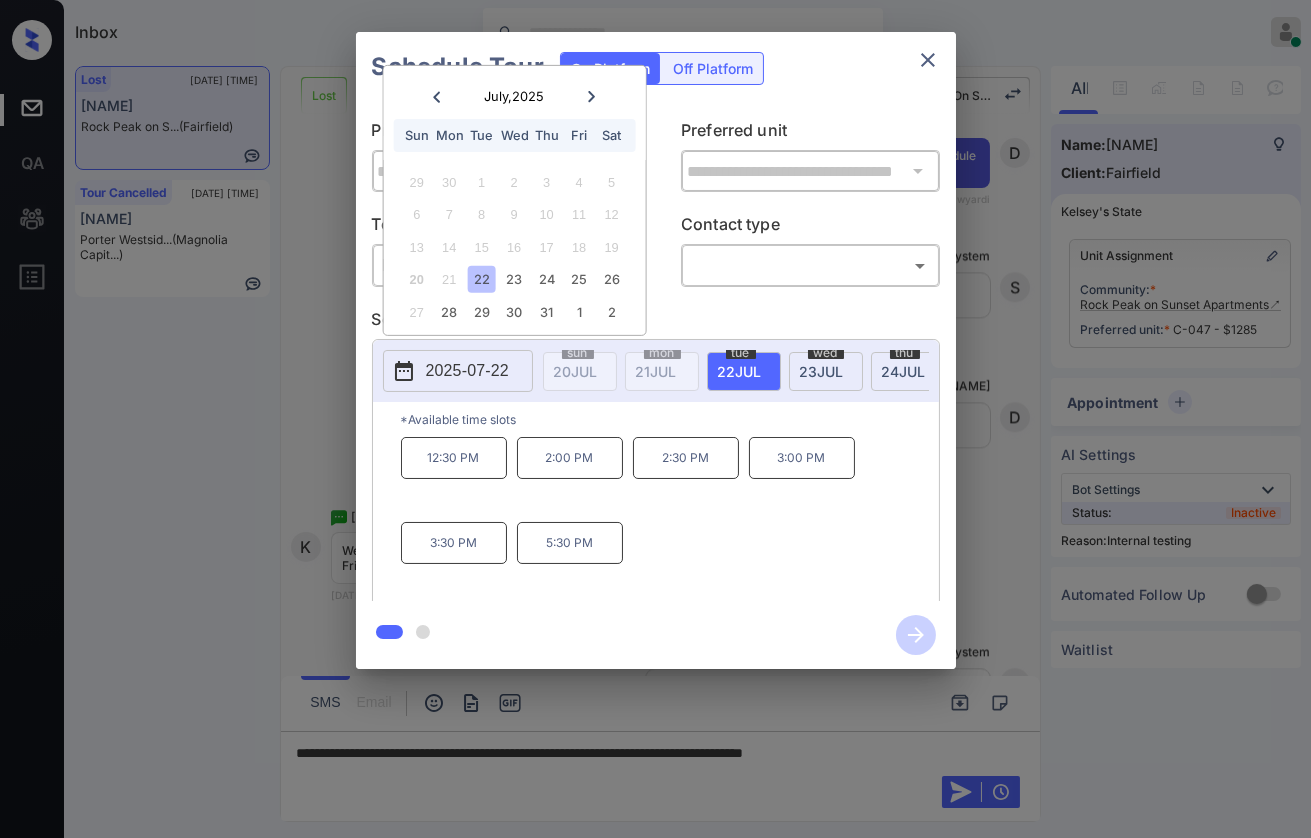 click at bounding box center (591, 96) 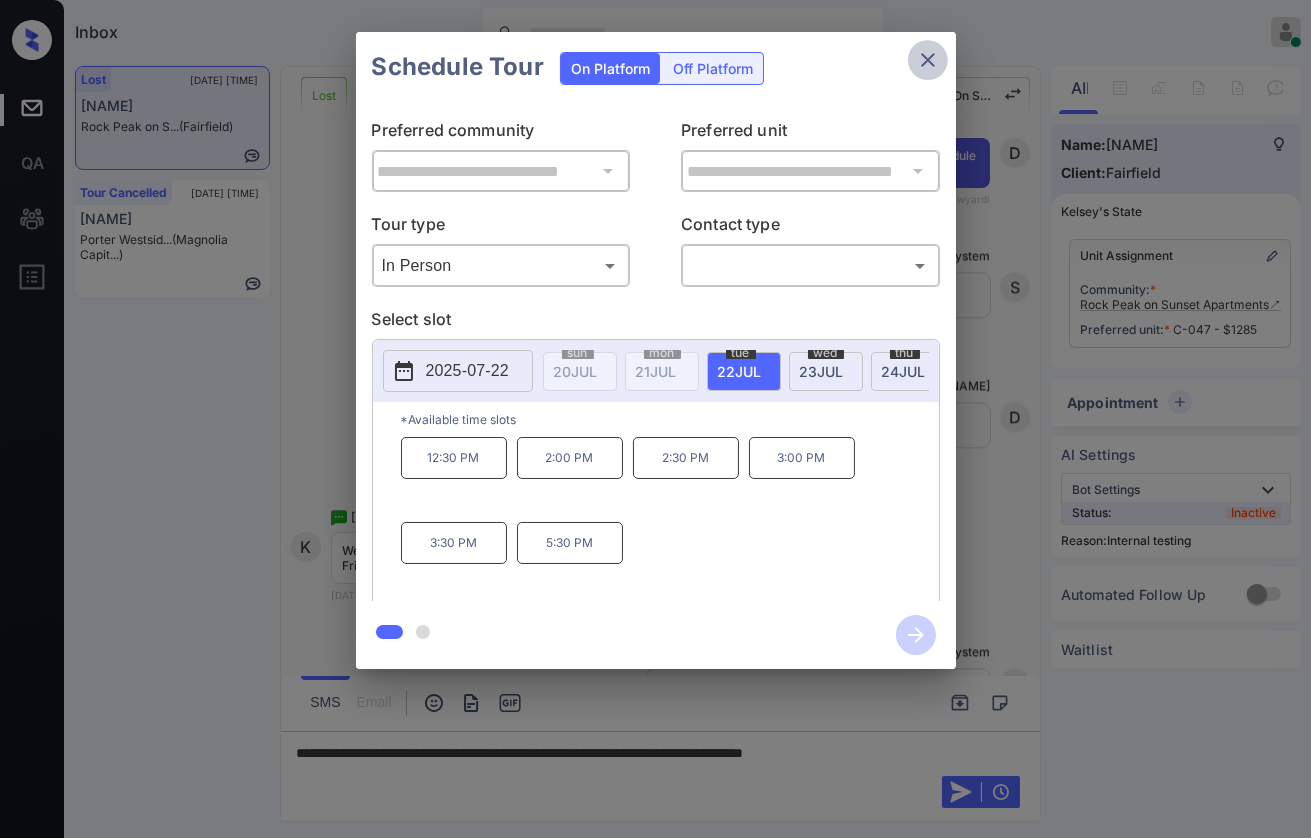 click at bounding box center [928, 60] 